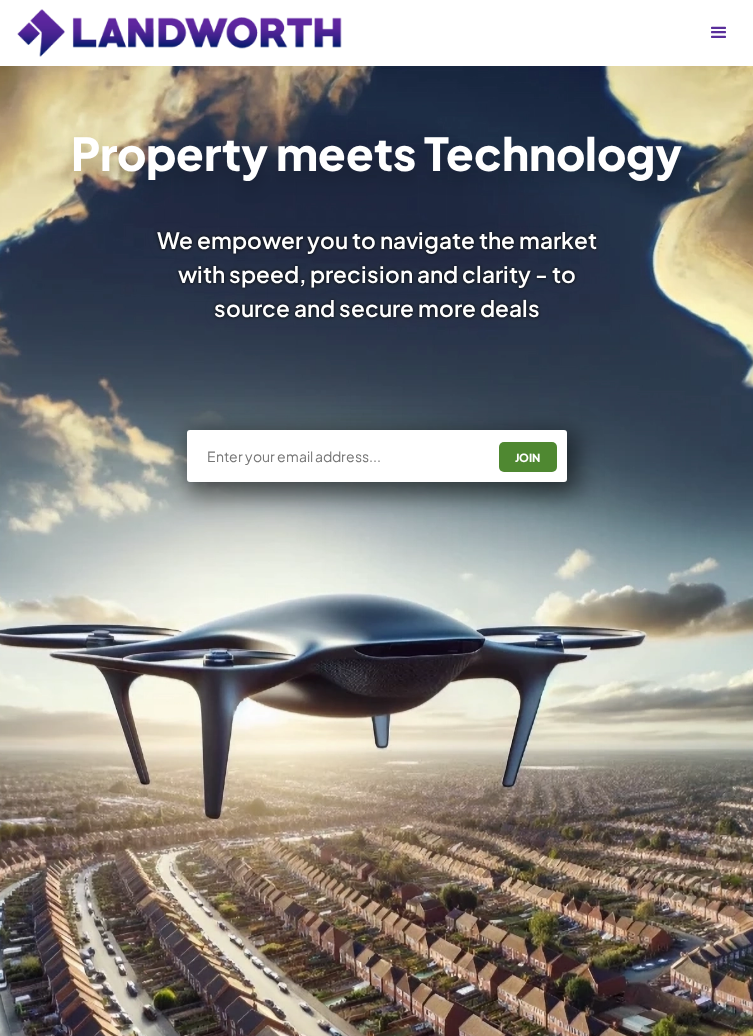 scroll, scrollTop: 0, scrollLeft: 0, axis: both 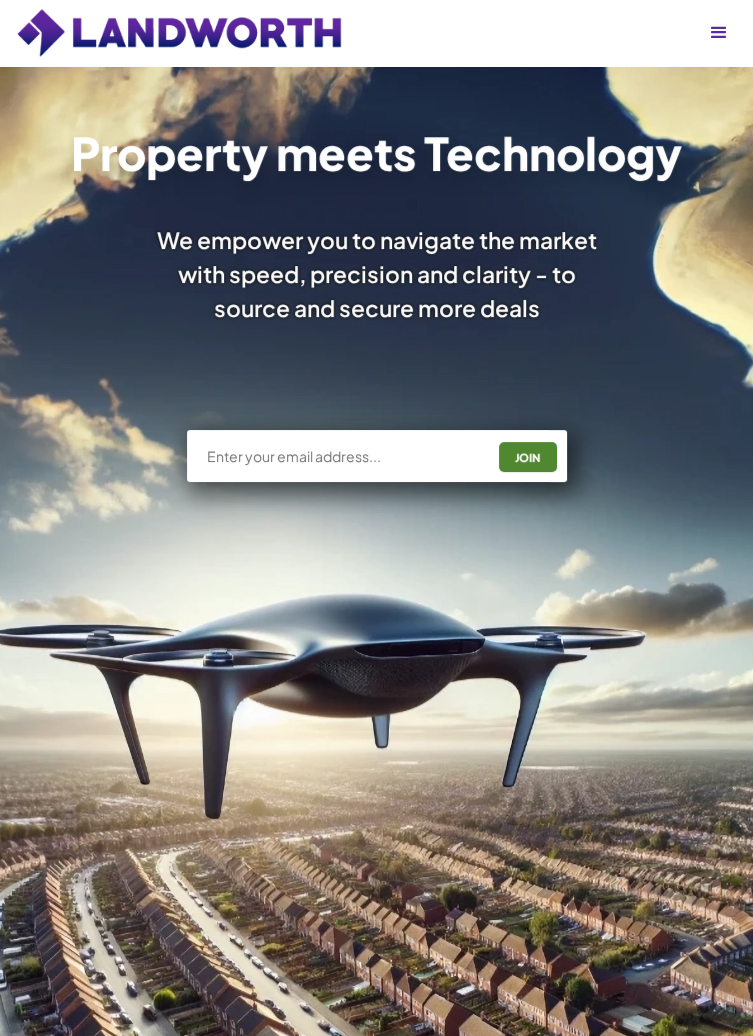 click at bounding box center [344, 456] 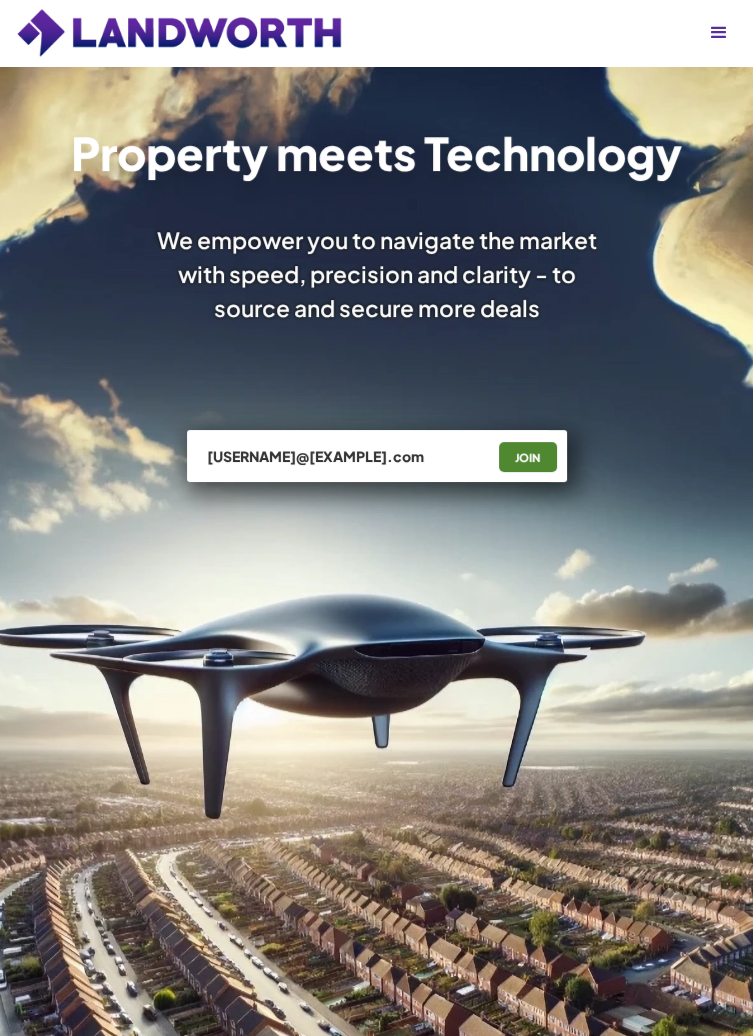 type on "[USERNAME]@[EXAMPLE].com" 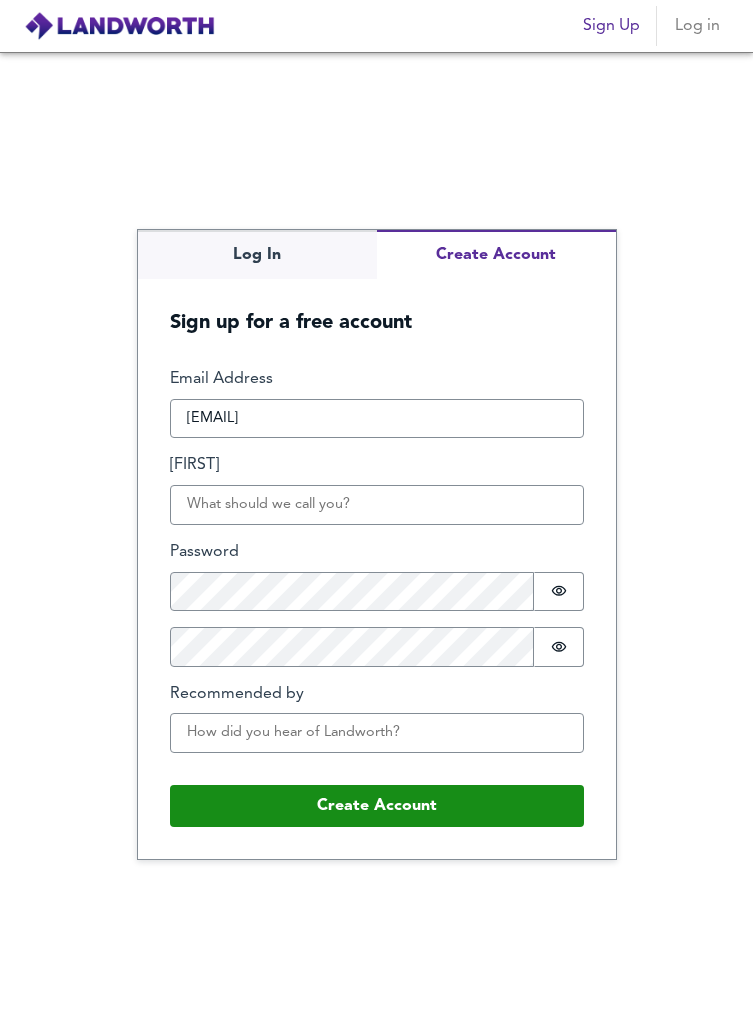 scroll, scrollTop: 0, scrollLeft: 0, axis: both 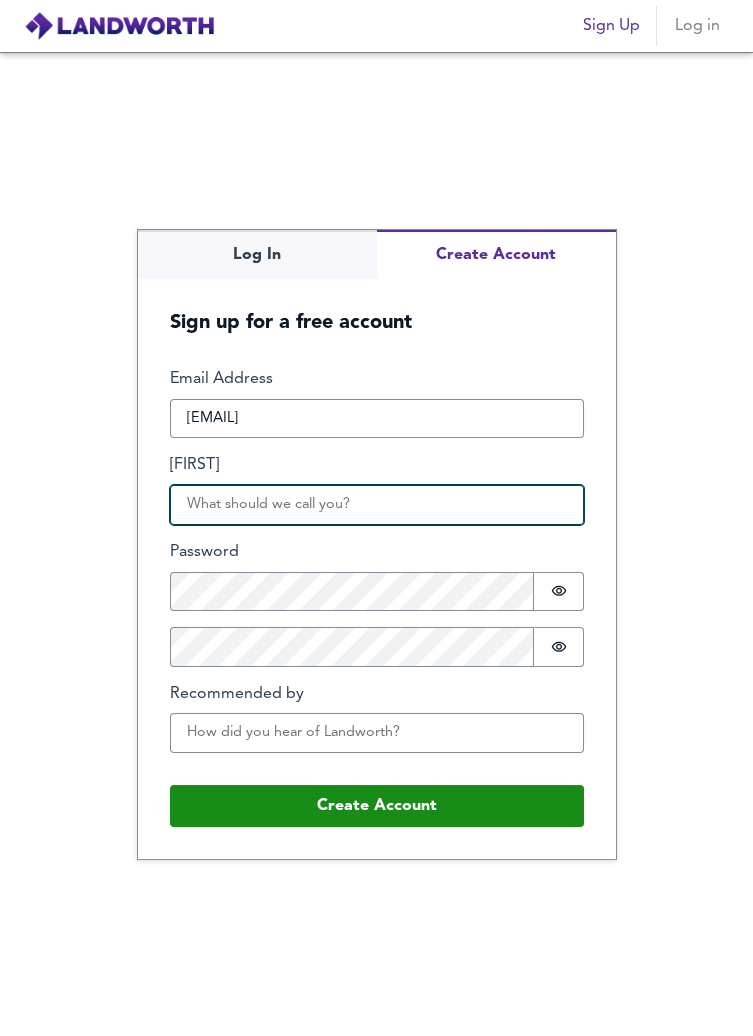 click on "[FIRST]" at bounding box center (377, 505) 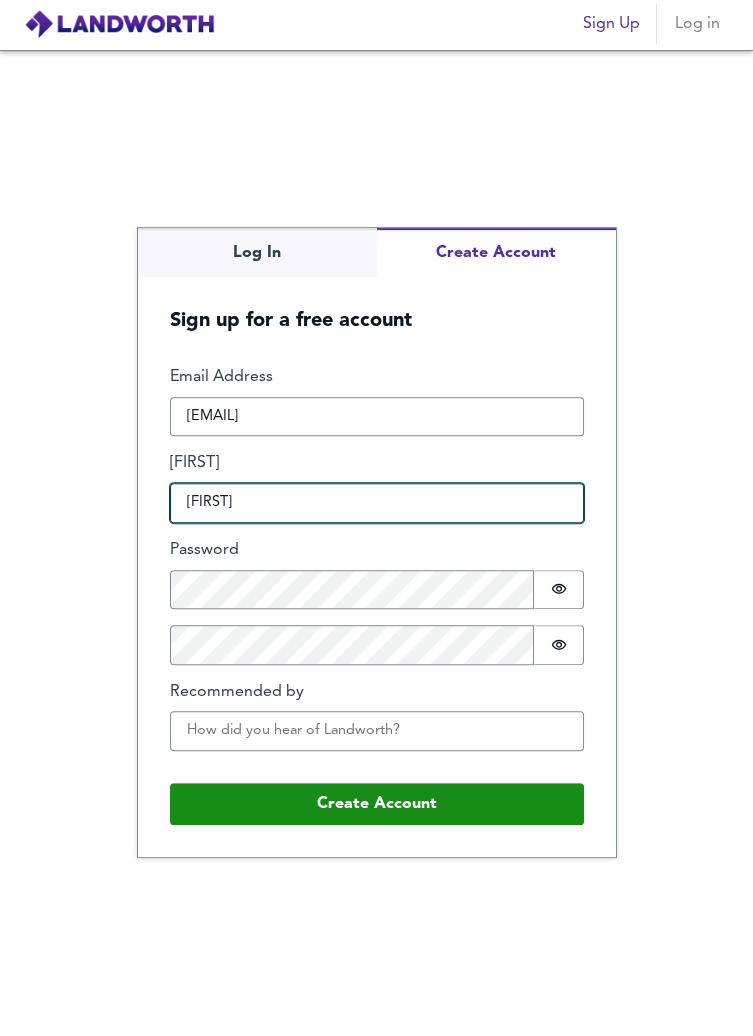 type on "[FIRST]" 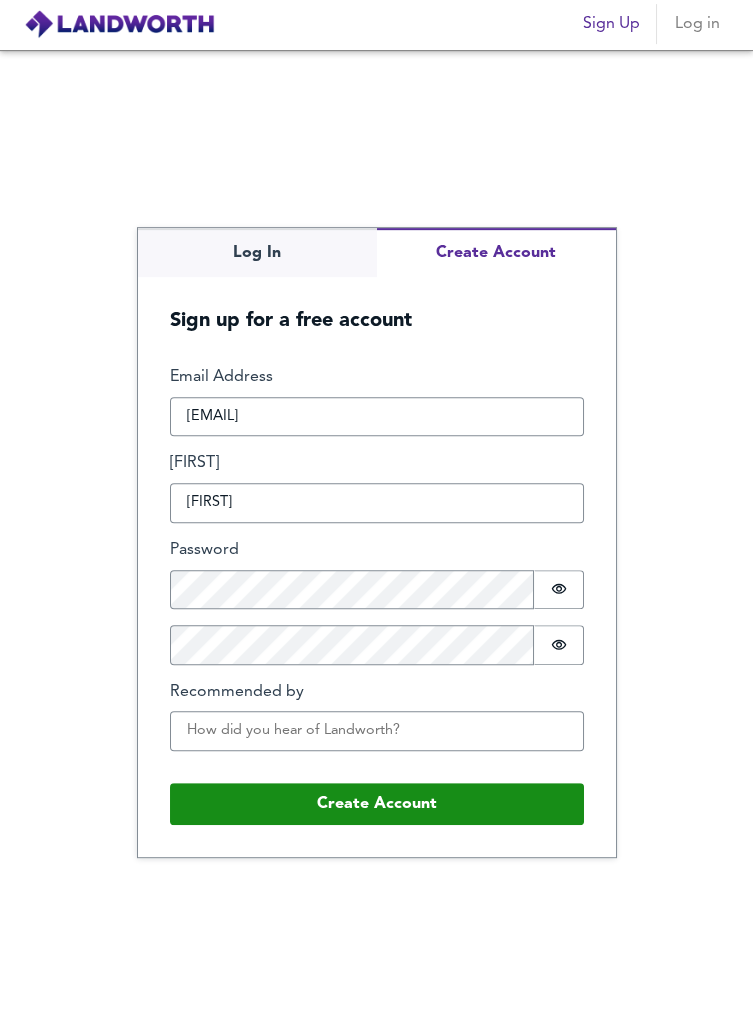 click on "Log In Create Account Sign up for a free account Email Address [EMAIL] Name [FIRST] Password Password is hidden Confirm Password Password is hidden Recommended by Buffer Create Account" at bounding box center (376, 544) 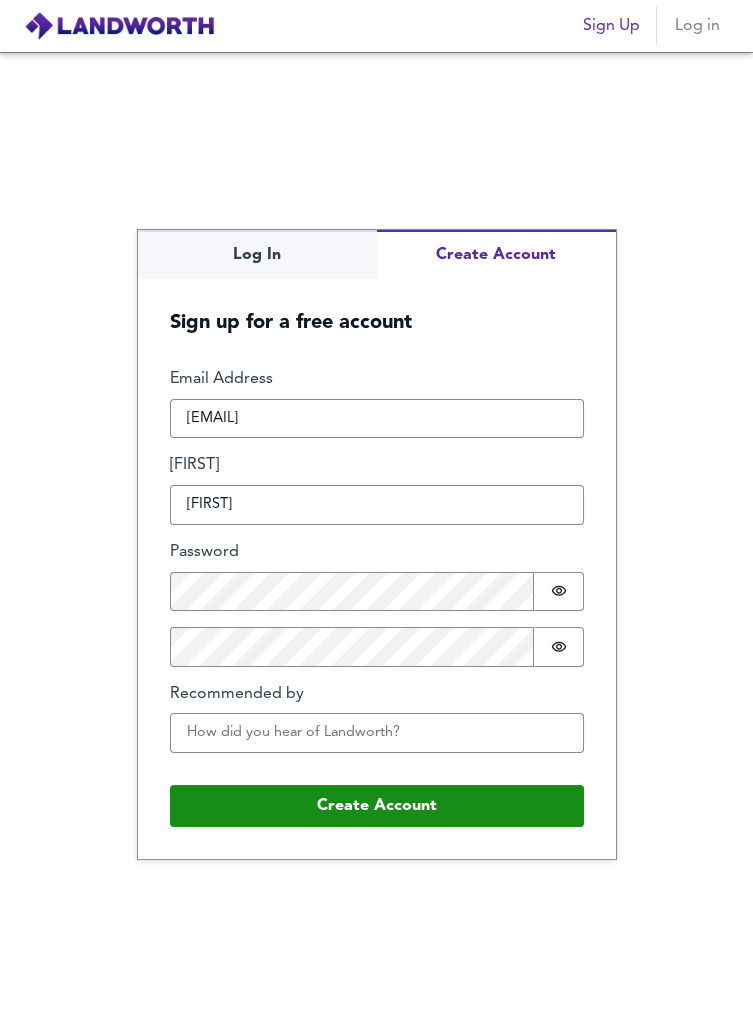 click on "Log In Create Account Sign up for a free account Email Address [EMAIL] Name [FIRST] Password Password is hidden Confirm Password Password is hidden Recommended by Buffer Create Account" at bounding box center [376, 544] 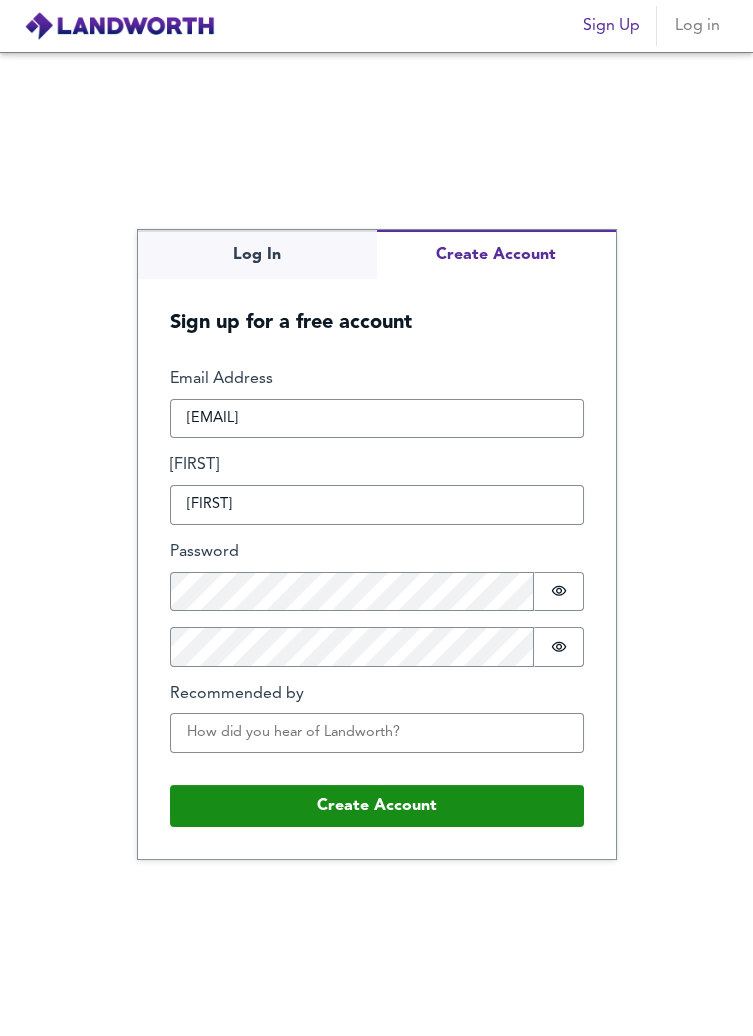 click on "Log In Create Account Sign up for a free account Email Address [EMAIL] Name [FIRST] Password Password is hidden Confirm Password Password is hidden Recommended by Buffer Create Account" at bounding box center [376, 544] 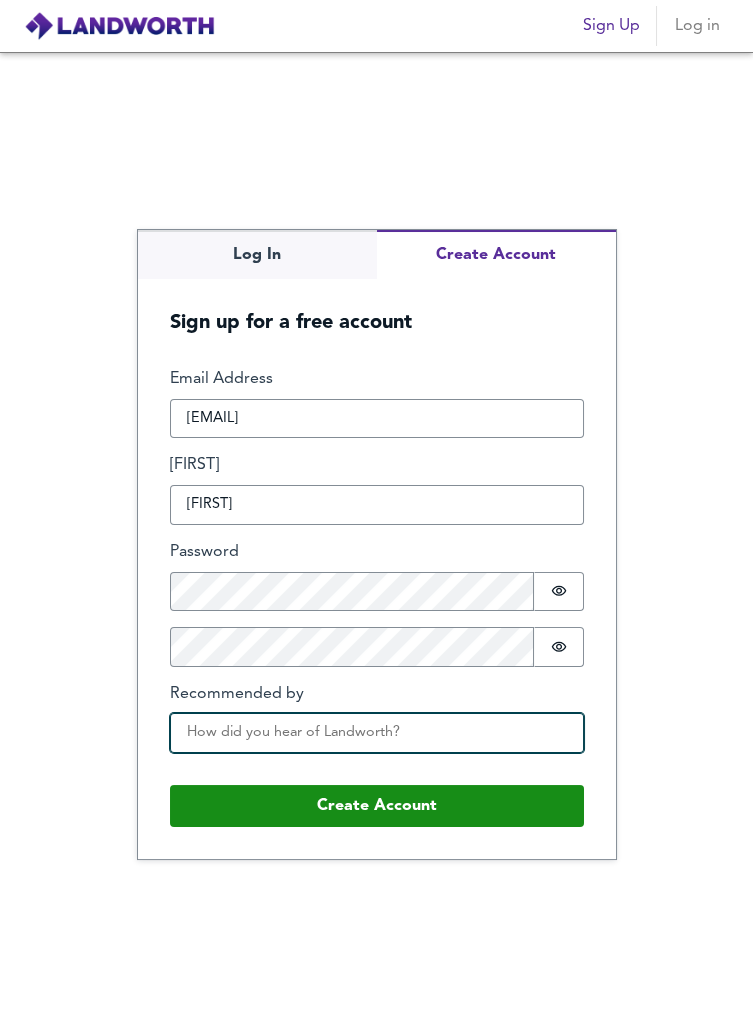 click on "Recommended by" at bounding box center (377, 733) 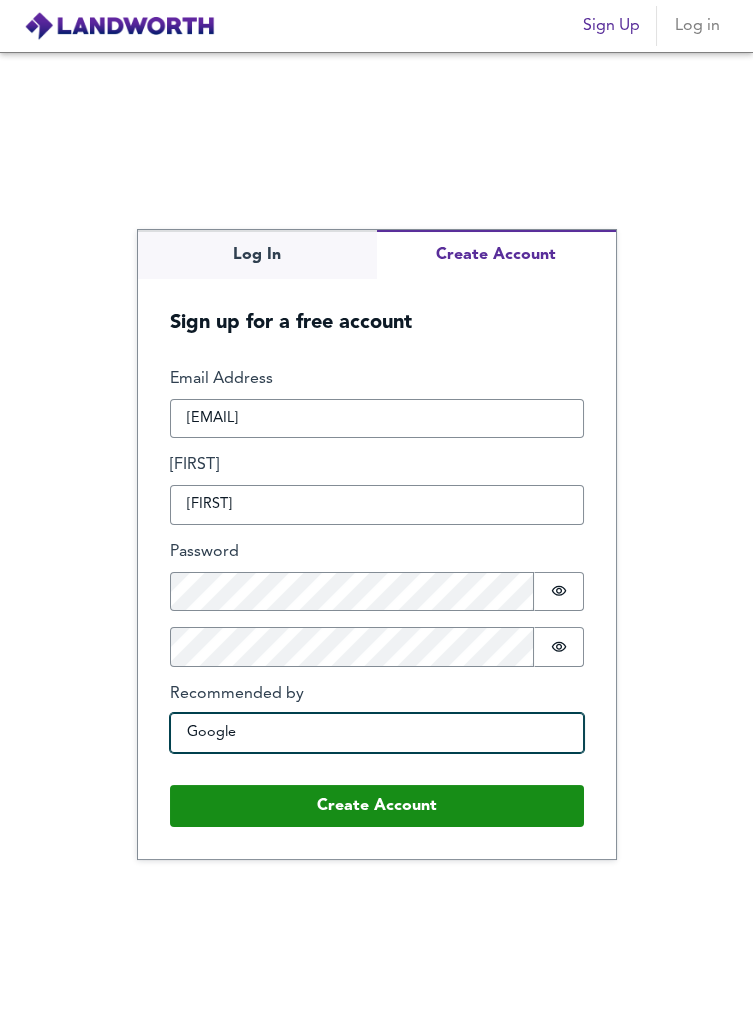 type on "Google" 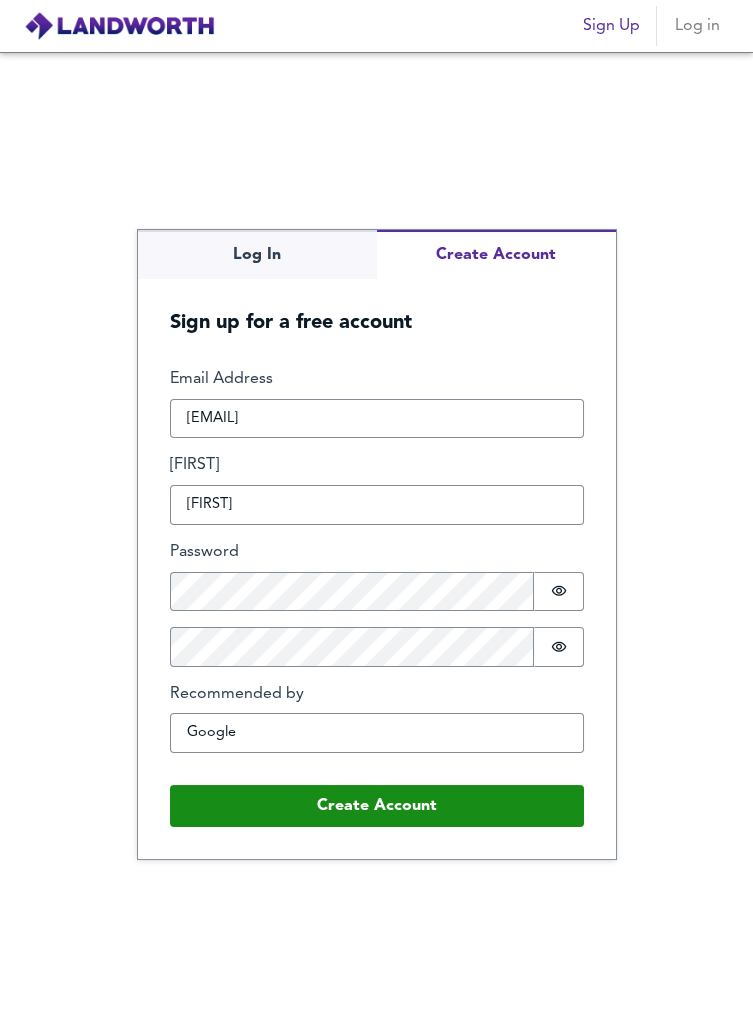 click on "Log In Create Account Sign up for a free account Email Address [EMAIL] Name [FIRST] Password Password is hidden Confirm Password Password is hidden Recommended by Google Buffer Create Account" at bounding box center (376, 544) 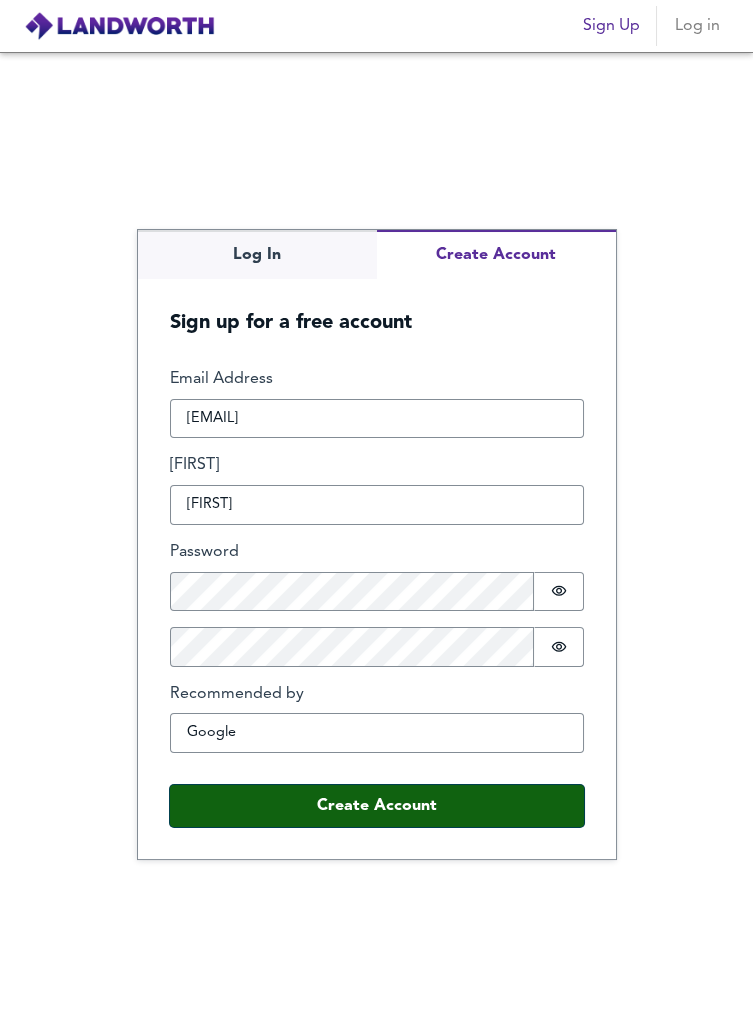 click on "Create Account" at bounding box center (377, 806) 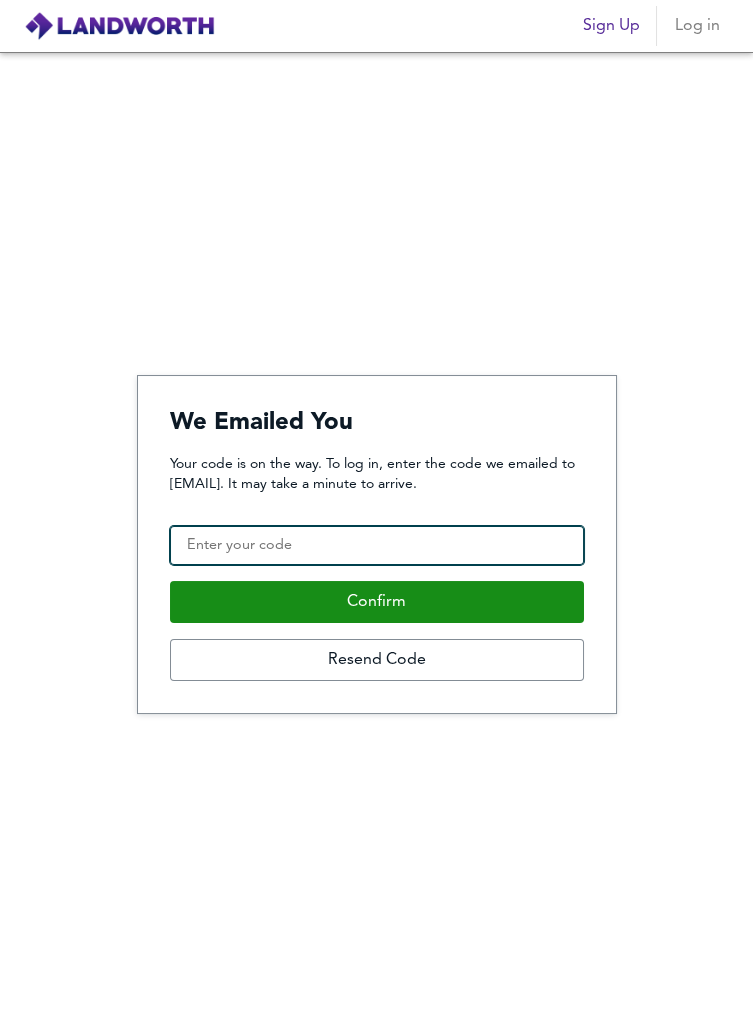 click on "Confirmation Code" at bounding box center [377, 546] 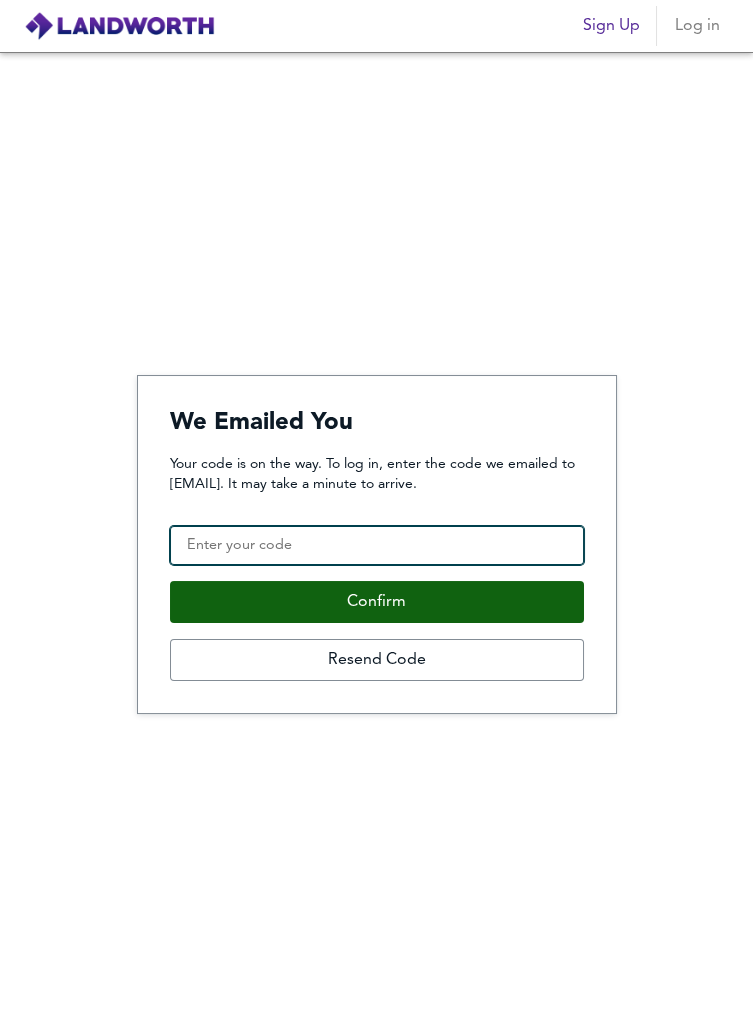 type on "741847" 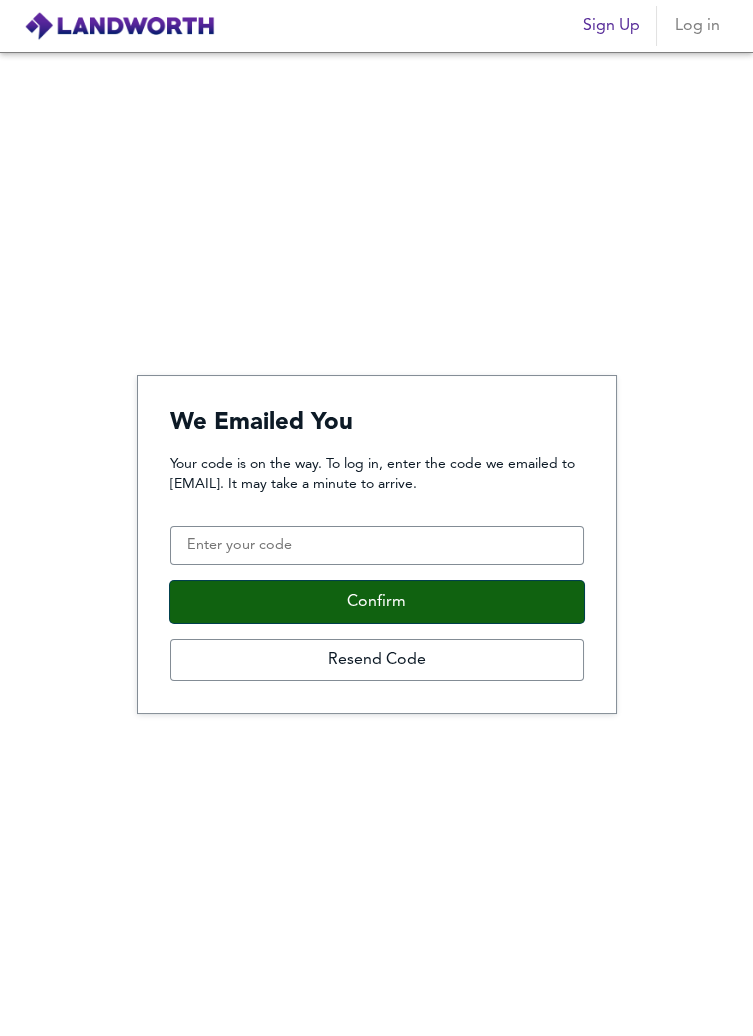 click on "Confirm" at bounding box center (377, 602) 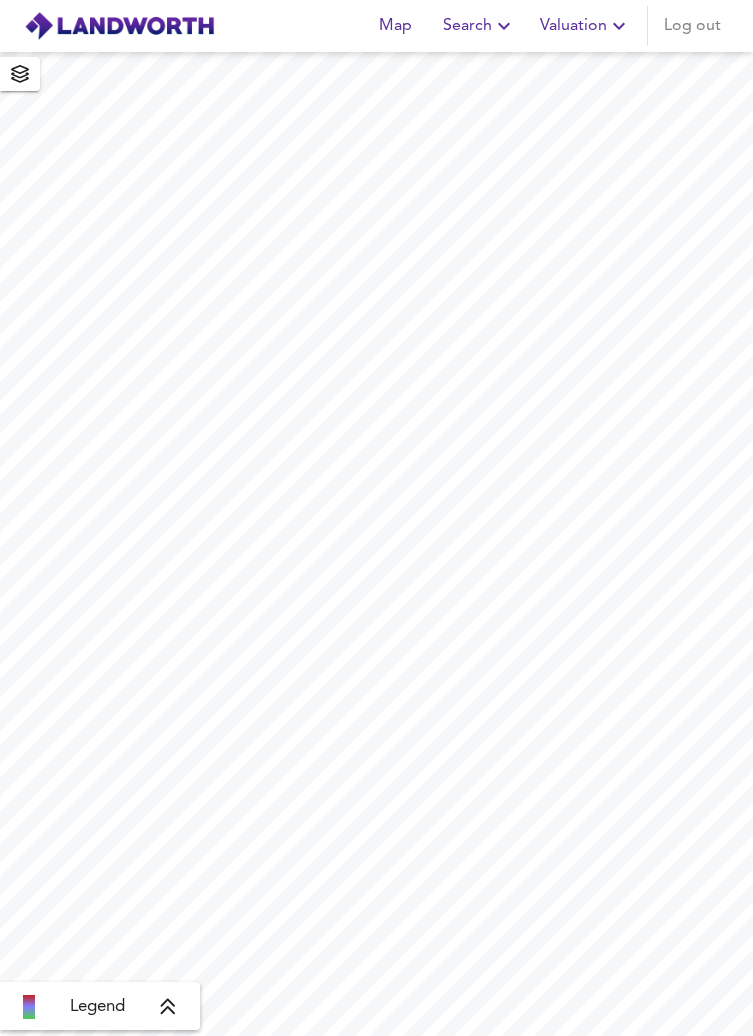 scroll, scrollTop: 0, scrollLeft: 0, axis: both 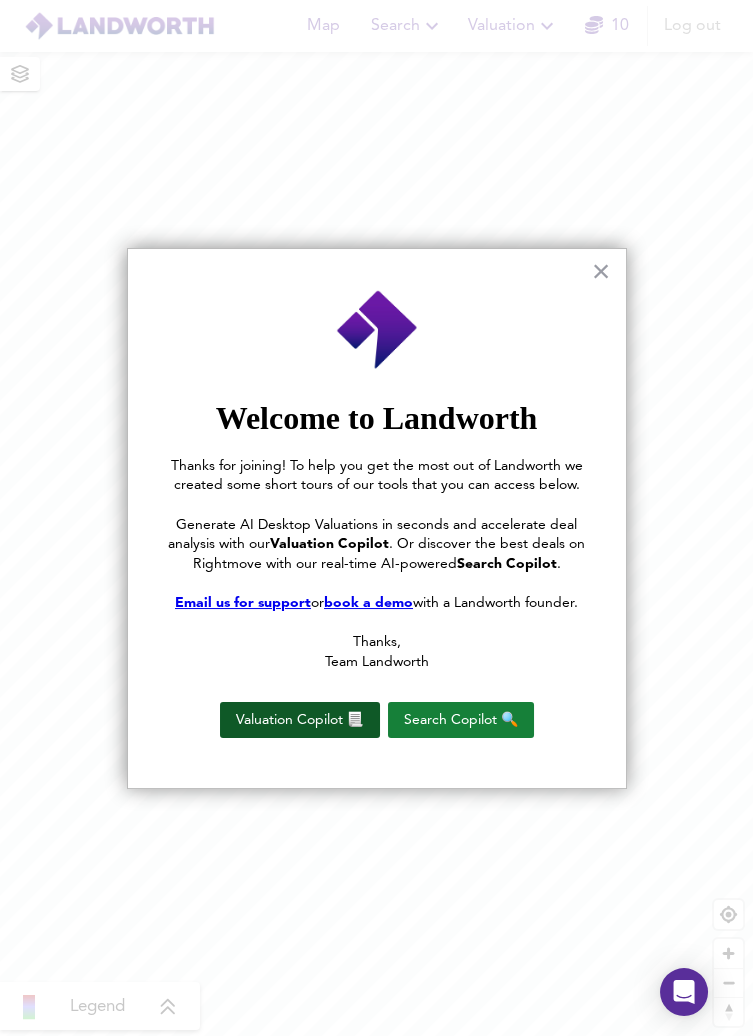 click on "Valuation Copilot 📃" at bounding box center [300, 720] 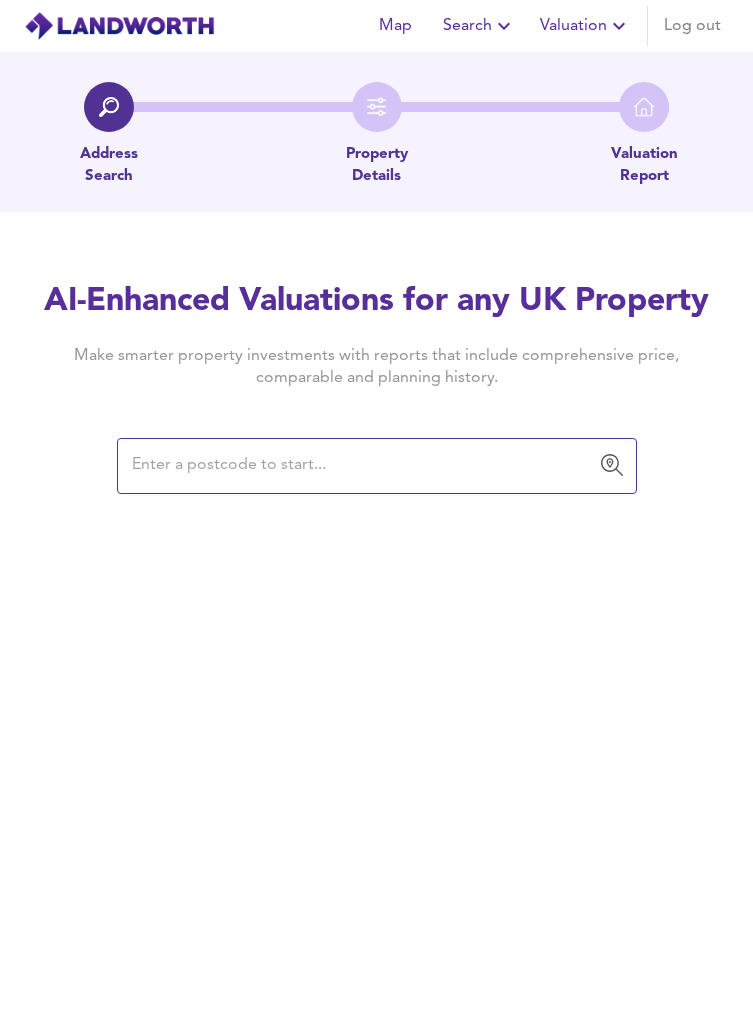 scroll, scrollTop: 0, scrollLeft: 0, axis: both 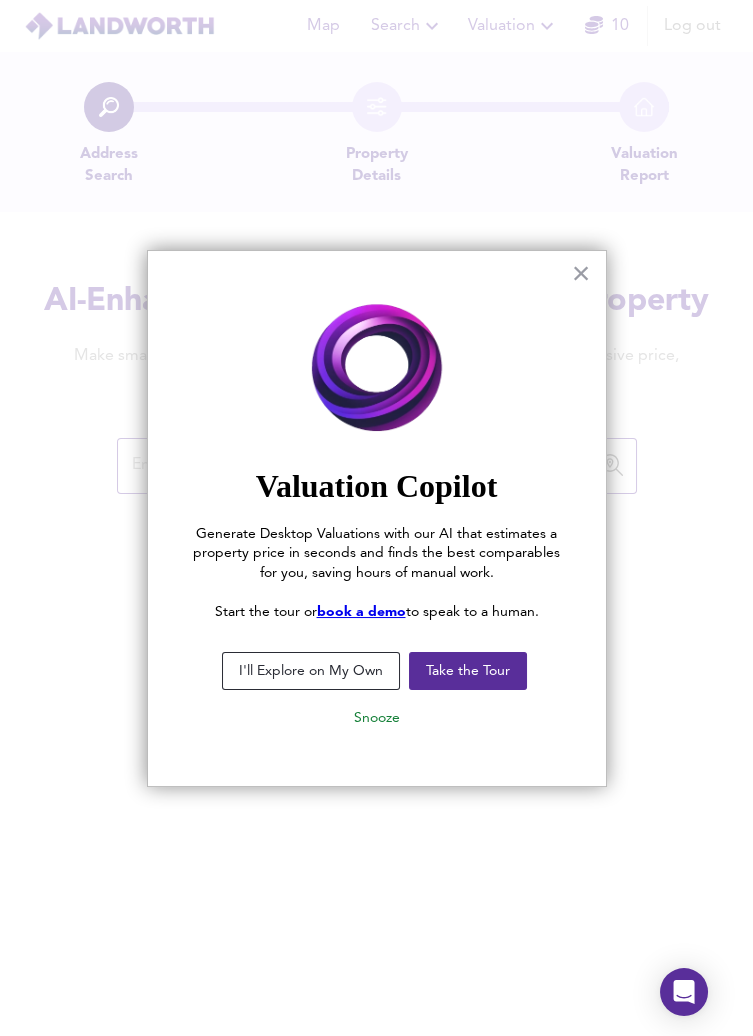 click on "I'll Explore on My Own" at bounding box center (311, 671) 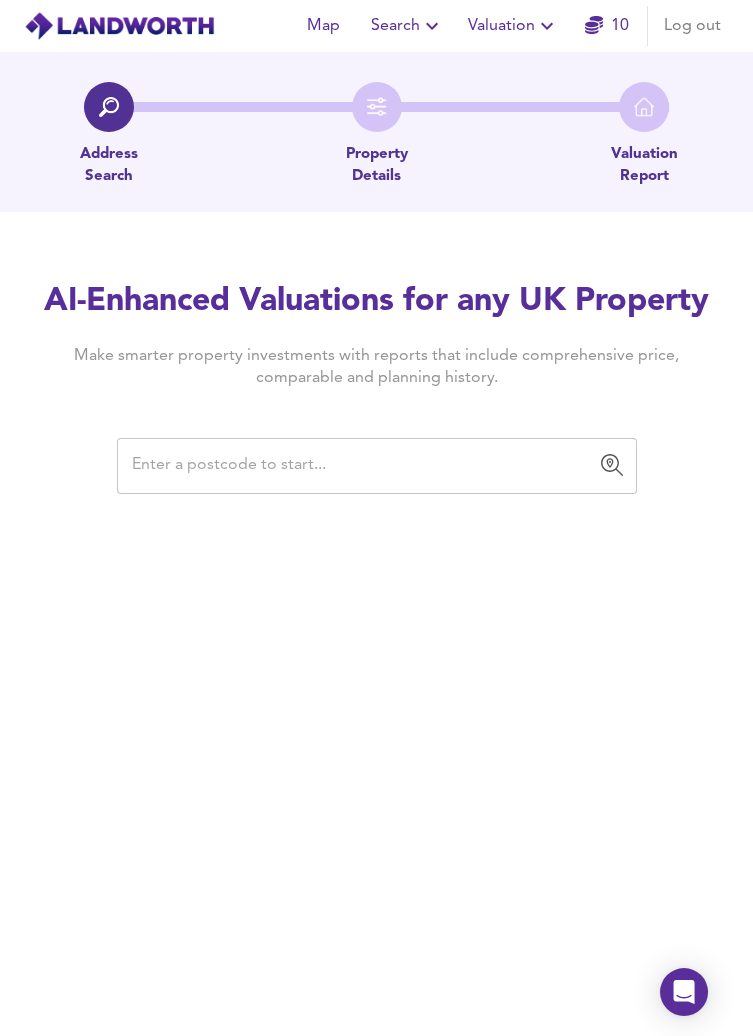 click at bounding box center (362, 466) 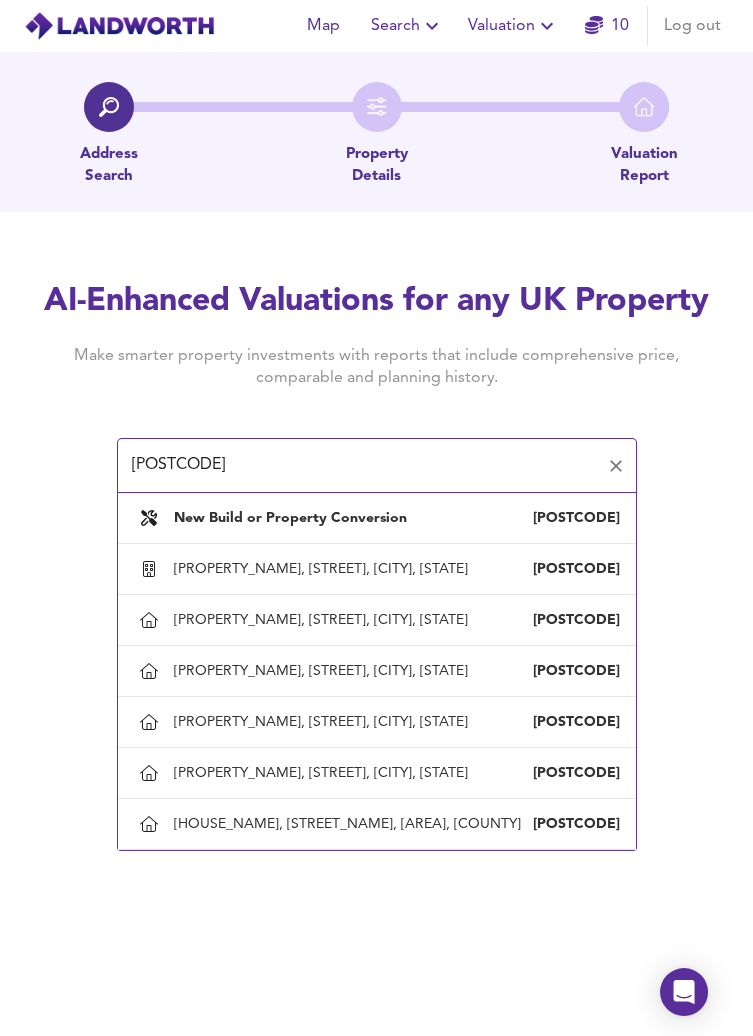 type on "[POSTCODE]" 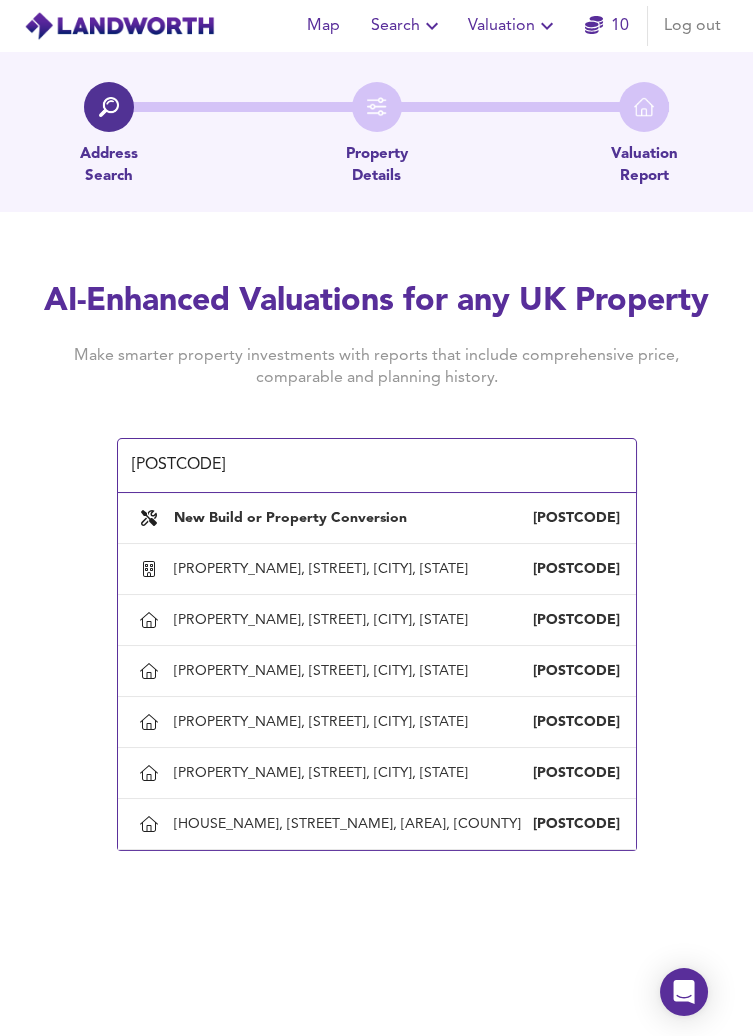 click on "Map Search Valuation    10 Log out Address Search Property Details Valuation Report AI-Enhanced Valuations for any UK Property Make smarter property investments with reports that include comprehensive price, comparable and planning history. [POSTCODE] ​ New Build or Property Conversion    [POSTCODE] [PROPERTY_NAME], [STREET], [CITY], [STATE]    [POSTCODE] [PROPERTY_NAME], [STREET], [CITY], [STATE]    [POSTCODE] [PROPERTY_NAME], [STREET], [CITY], [STATE]    [POSTCODE] [PROPERTY_NAME], [STREET], [CITY], [STATE]    [POSTCODE] [PROPERTY_NAME], [STREET], [CITY], [STATE]    [POSTCODE] [PROPERTY_NAME], [STREET], [CITY], [STATE]    [POSTCODE]" at bounding box center [376, 518] 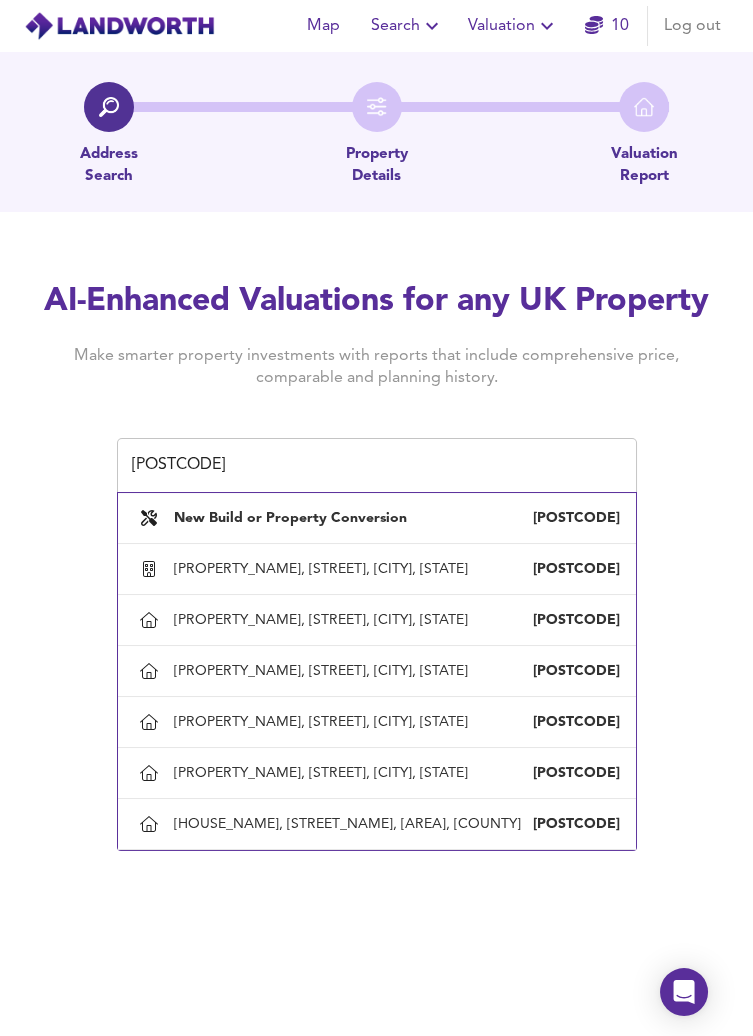 click on "[POSTCODE]" at bounding box center (362, 466) 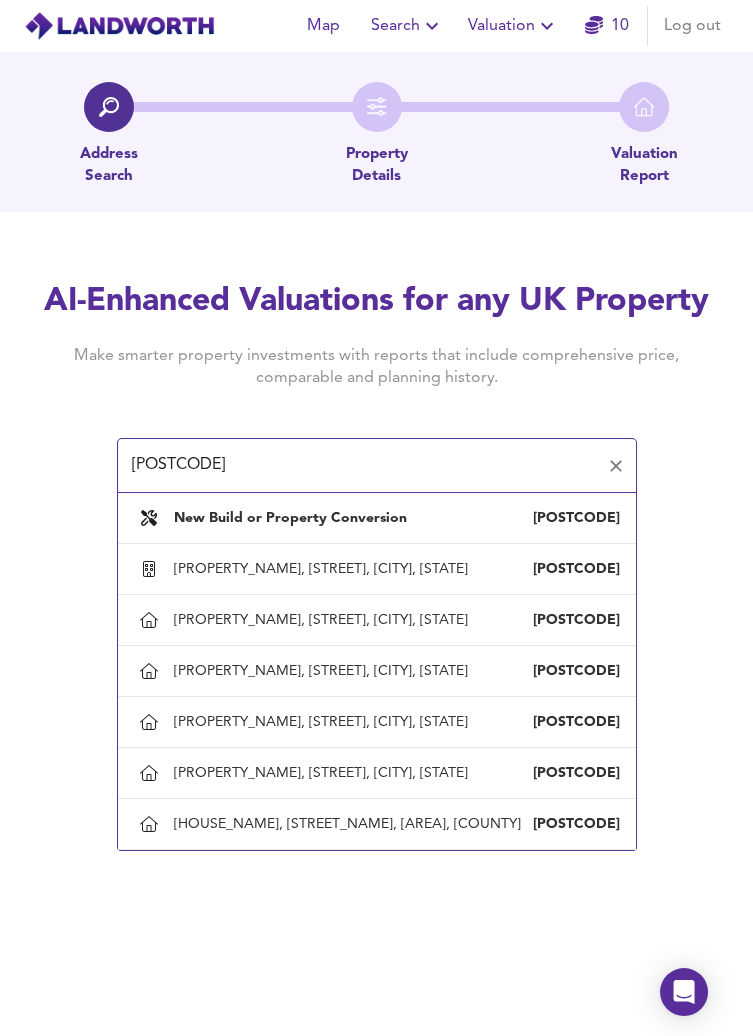 click on "Map Search Valuation    10 Log out Address Search Property Details Valuation Report AI-Enhanced Valuations for any UK Property Make smarter property investments with reports that include comprehensive price, comparable and planning history. [POSTCODE] ​ New Build or Property Conversion    [POSTCODE] [PROPERTY_NAME], [STREET], [CITY], [STATE]    [POSTCODE] [PROPERTY_NAME], [STREET], [CITY], [STATE]    [POSTCODE] [PROPERTY_NAME], [STREET], [CITY], [STATE]    [POSTCODE] [PROPERTY_NAME], [STREET], [CITY], [STATE]    [POSTCODE] [PROPERTY_NAME], [STREET], [CITY], [STATE]    [POSTCODE] [PROPERTY_NAME], [STREET], [CITY], [STATE]    [POSTCODE]" at bounding box center (376, 518) 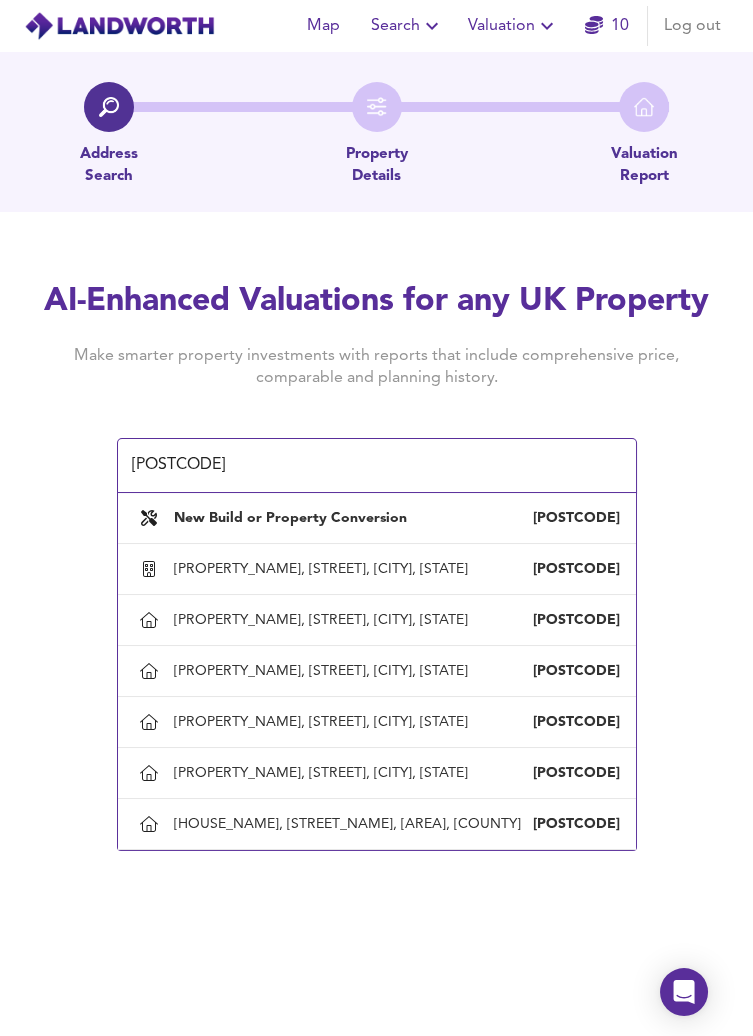 click on "Map Search Valuation    10 Log out Address Search Property Details Valuation Report AI-Enhanced Valuations for any UK Property Make smarter property investments with reports that include comprehensive price, comparable and planning history. EX32 7QR ​ New Build or Property Conversion    EX32 7QR Chambers Edge Barn, Lane To Natsley Farm, Brayford, Devon    EX32 7QR Hillcroft, Lane To Natsley Farm, Brayford, Devon    EX32 7QR Natsley Farm, Lane To Natsley Farm, Brayford, Devon    EX32 7QR Rockley Farm, Lane To Rockley House, Brayford, Devon    EX32 7QR Rockley Farm Bungalow, Lane To Rockley House, Brayford, Devon    EX32 7QR Rockley House, Lane To Rockley House, Brayford, Devon    EX32 7QR" at bounding box center (376, 518) 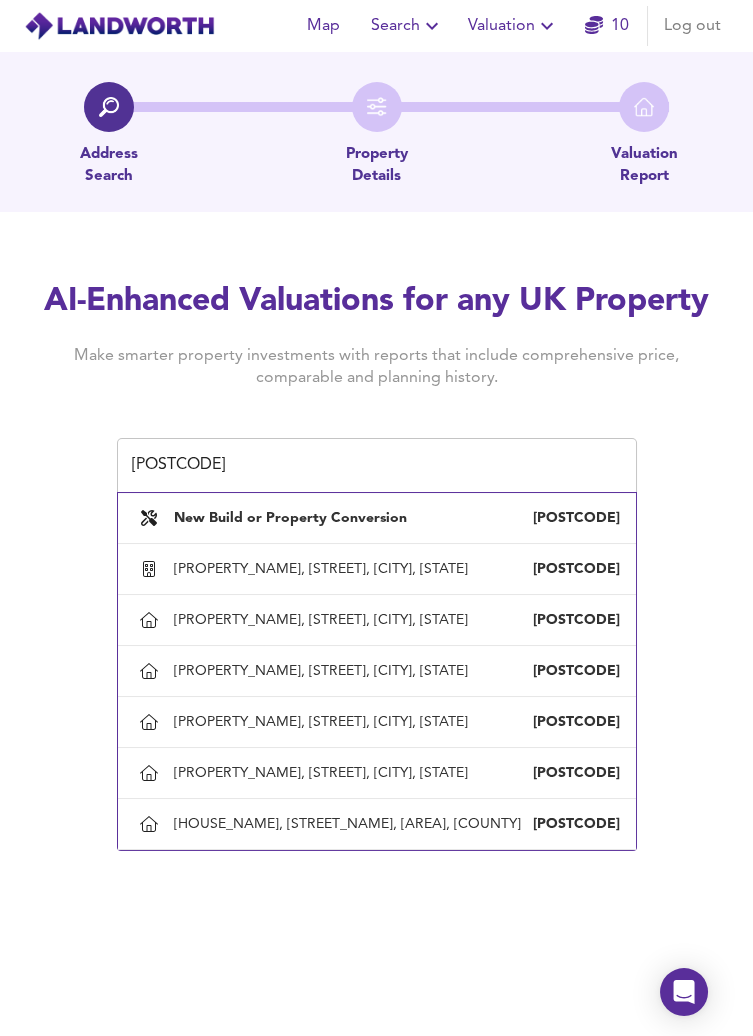 click on "EX32 7QR" at bounding box center (362, 466) 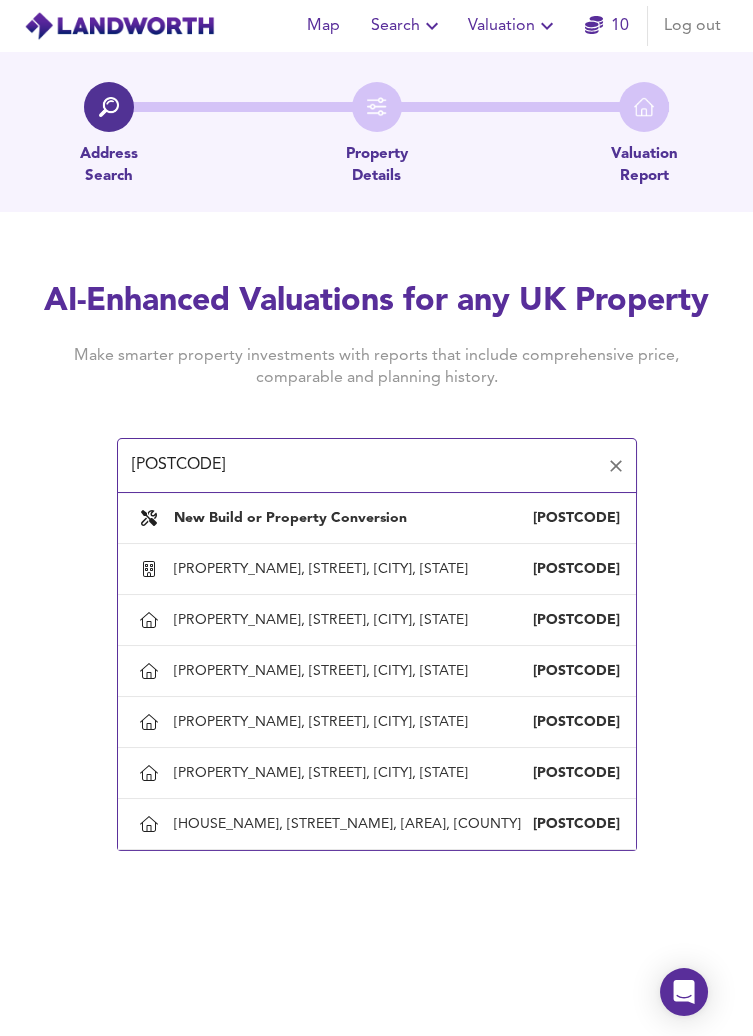 click on "Rockley House, Lane To Rockley House, Brayford, Devon" at bounding box center (351, 824) 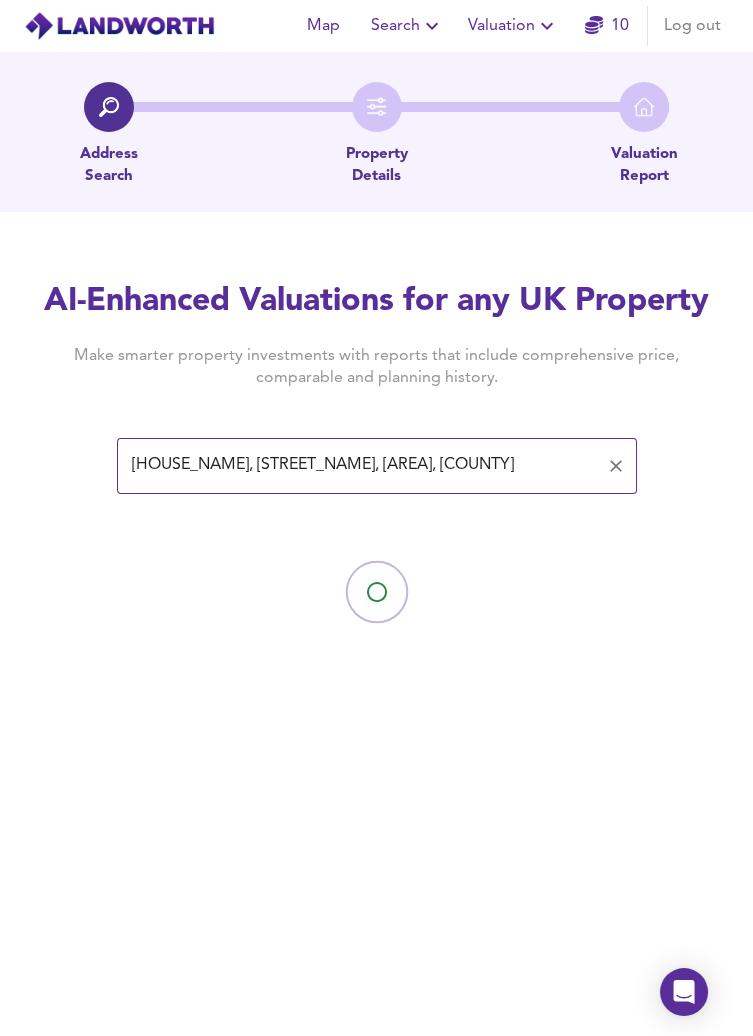 click on "Map Search Valuation    10 Log out Address Search Property Details Valuation Report AI-Enhanced Valuations for any UK Property Make smarter property investments with reports that include comprehensive price, comparable and planning history. Rockley House, Lane To Rockley House, Brayford, Devon ​" at bounding box center [376, 518] 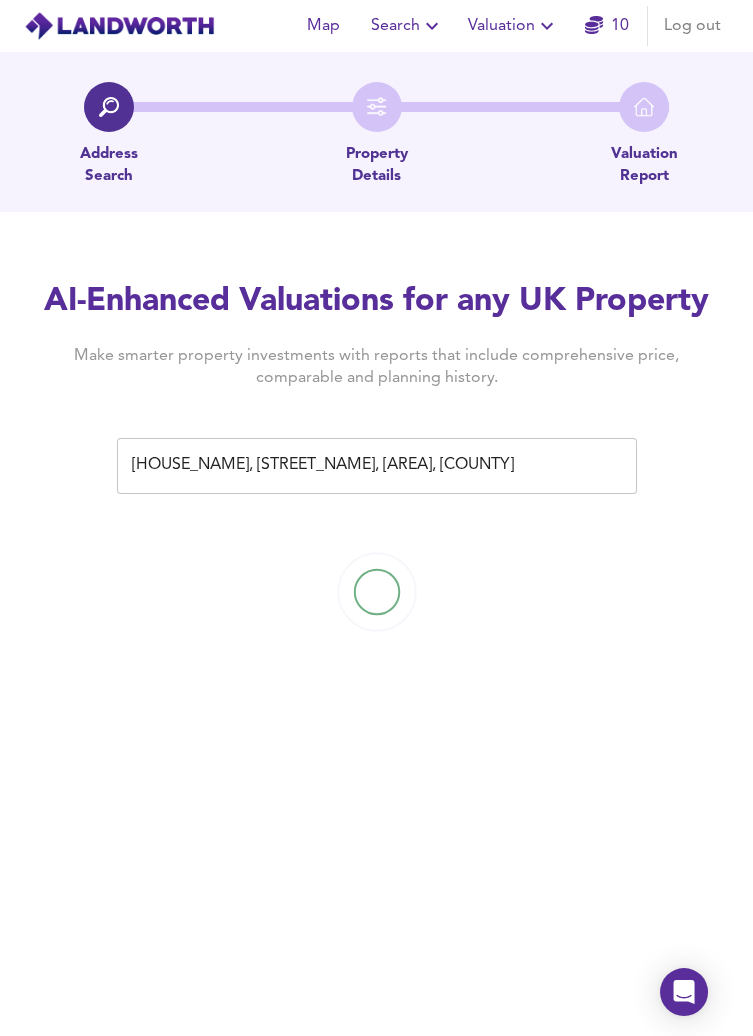 click on "Rockley House, Lane To Rockley House, Brayford, Devon" at bounding box center (362, 466) 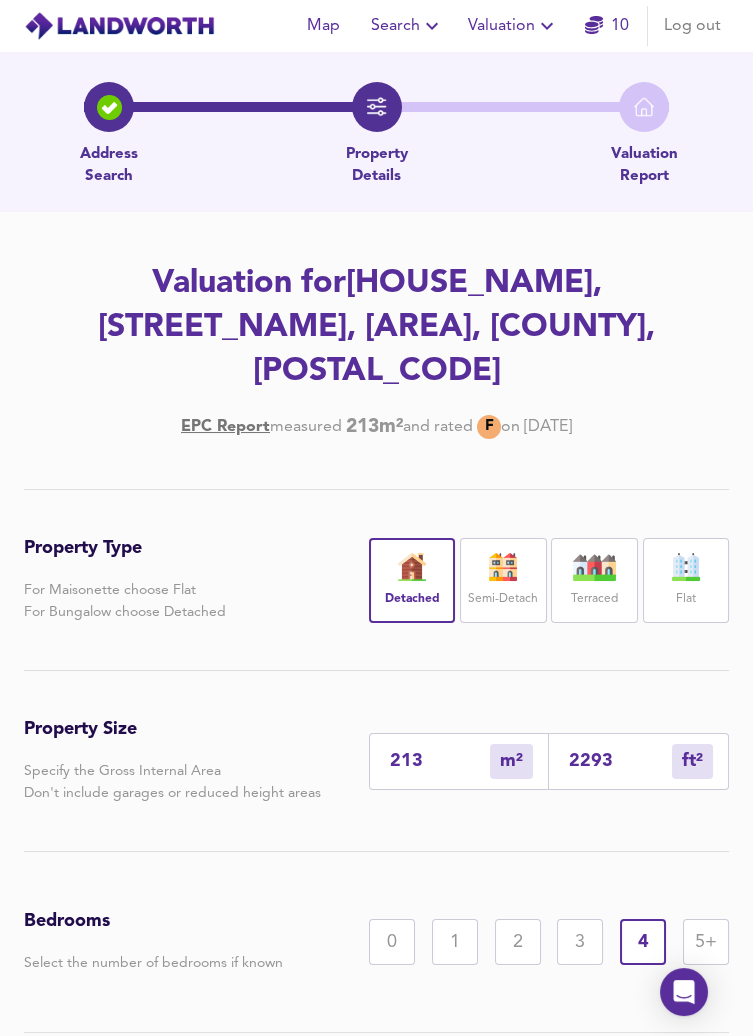 scroll, scrollTop: 17, scrollLeft: 0, axis: vertical 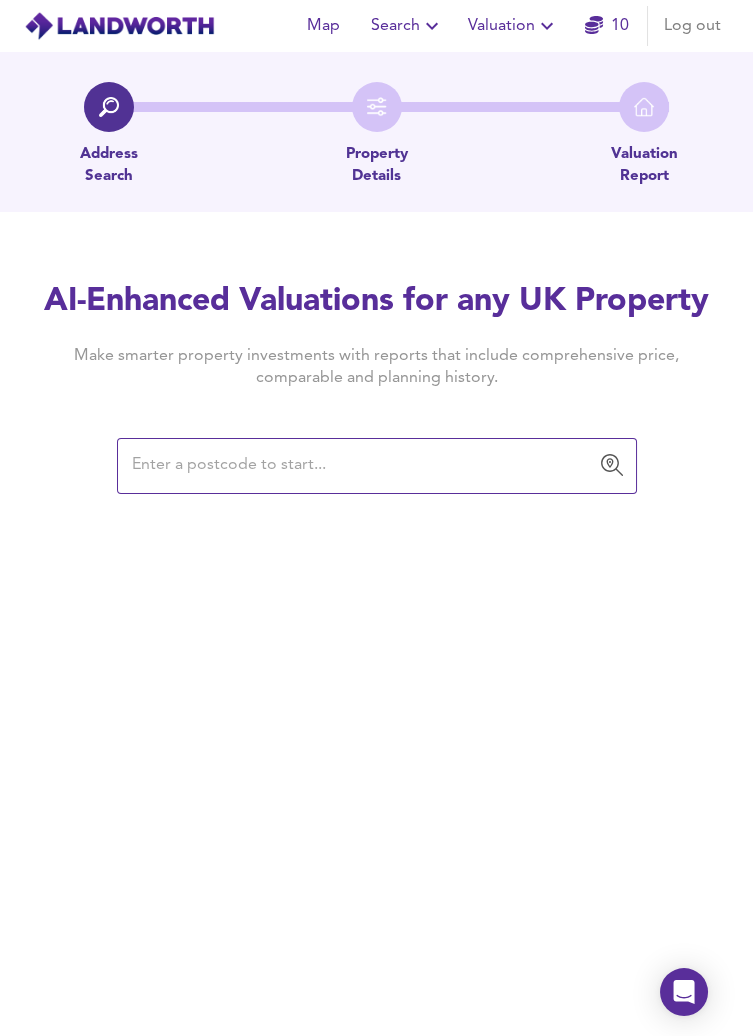 click at bounding box center (612, 465) 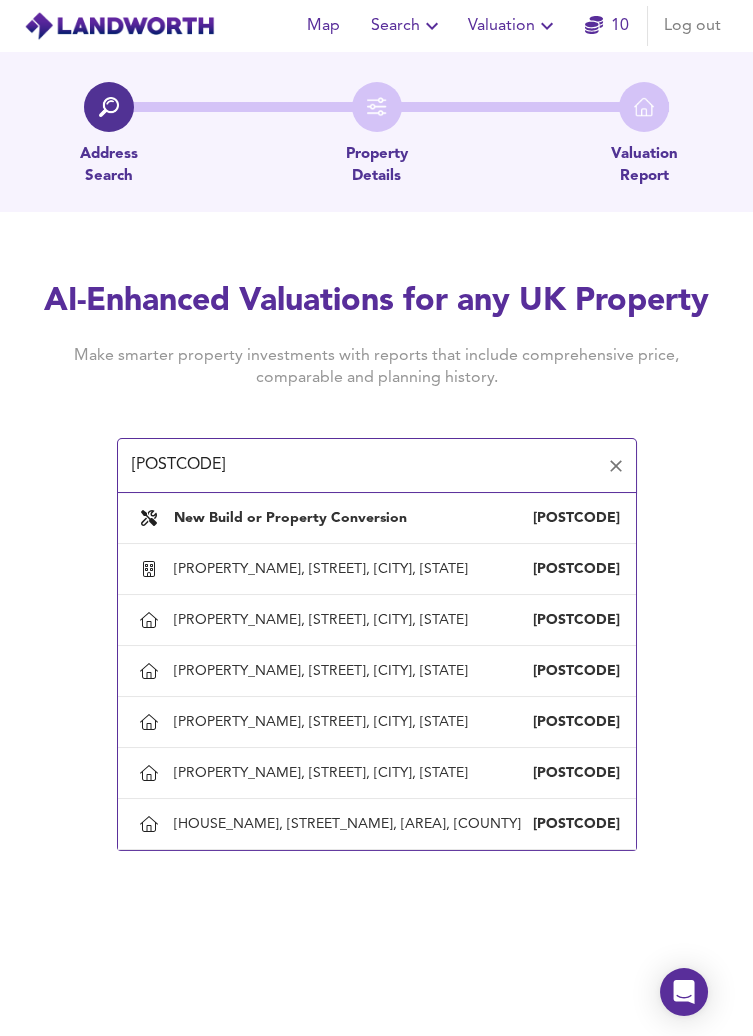 type on "EX32 7QR" 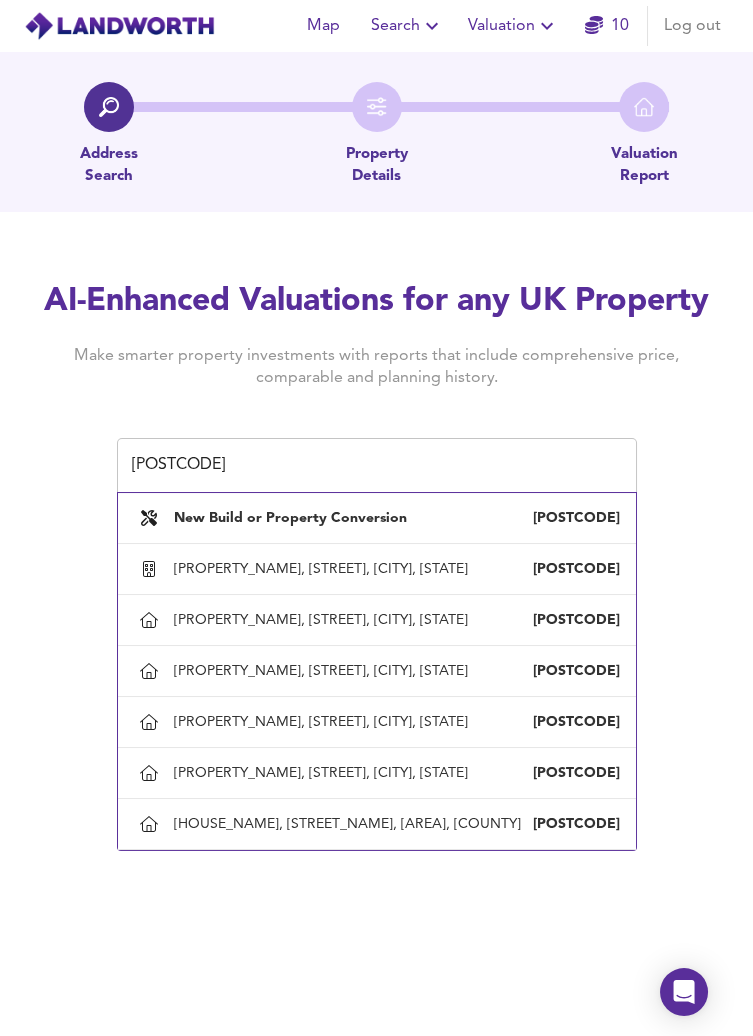 click on "Search" at bounding box center (407, 26) 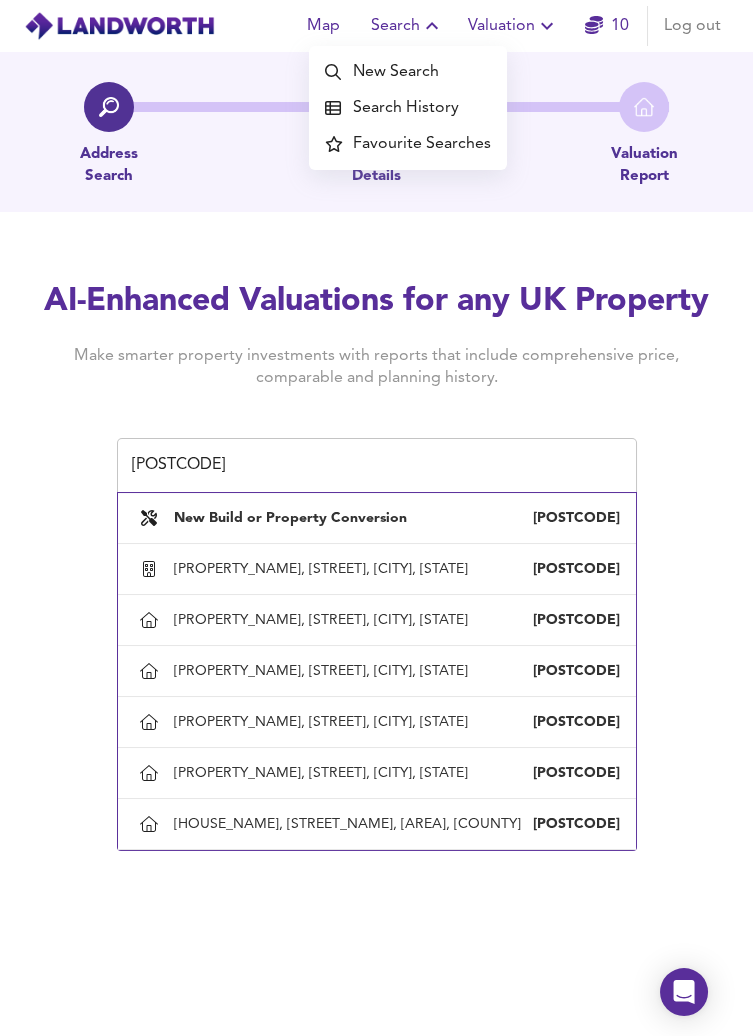 scroll, scrollTop: 22, scrollLeft: 0, axis: vertical 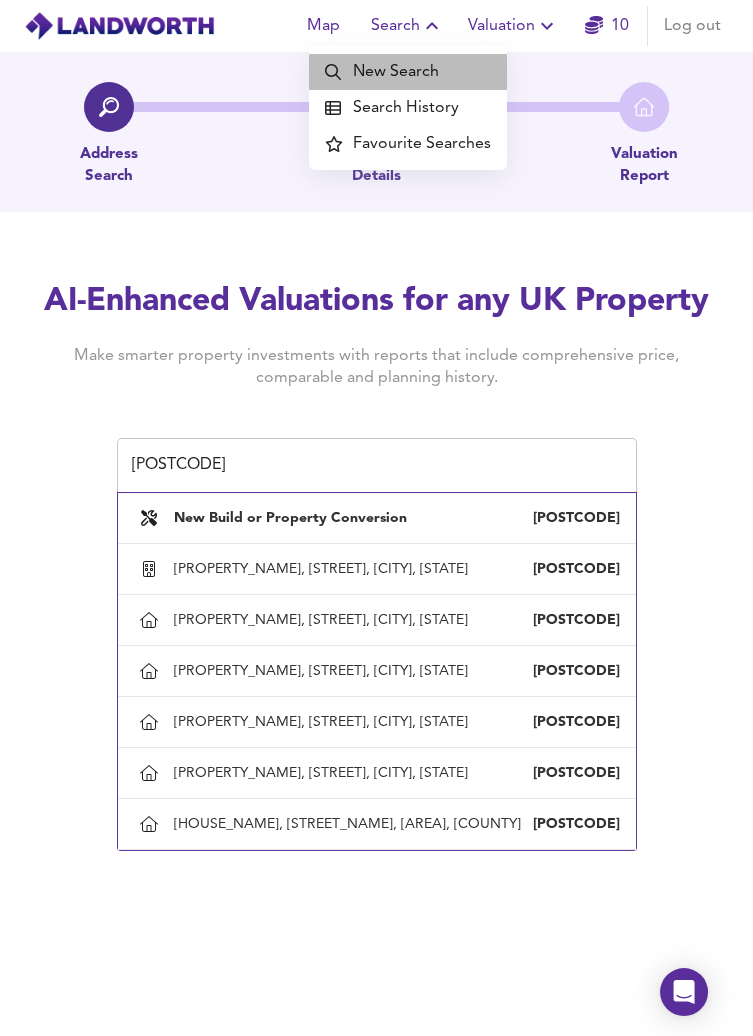 click on "New Search" at bounding box center [408, 72] 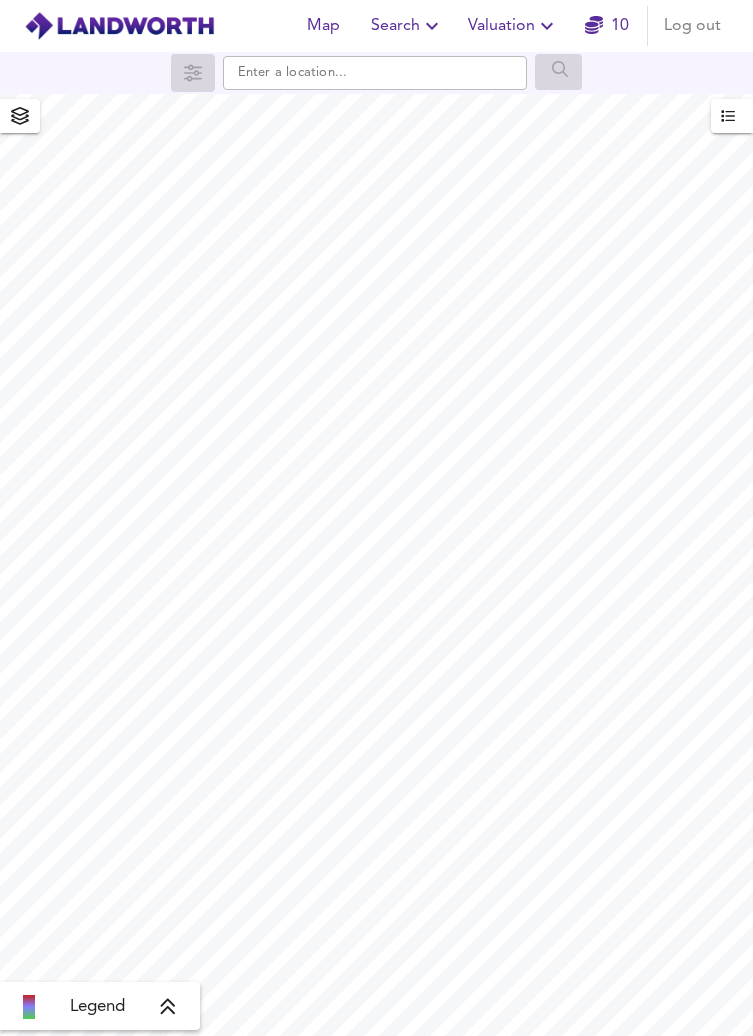 scroll, scrollTop: 0, scrollLeft: 0, axis: both 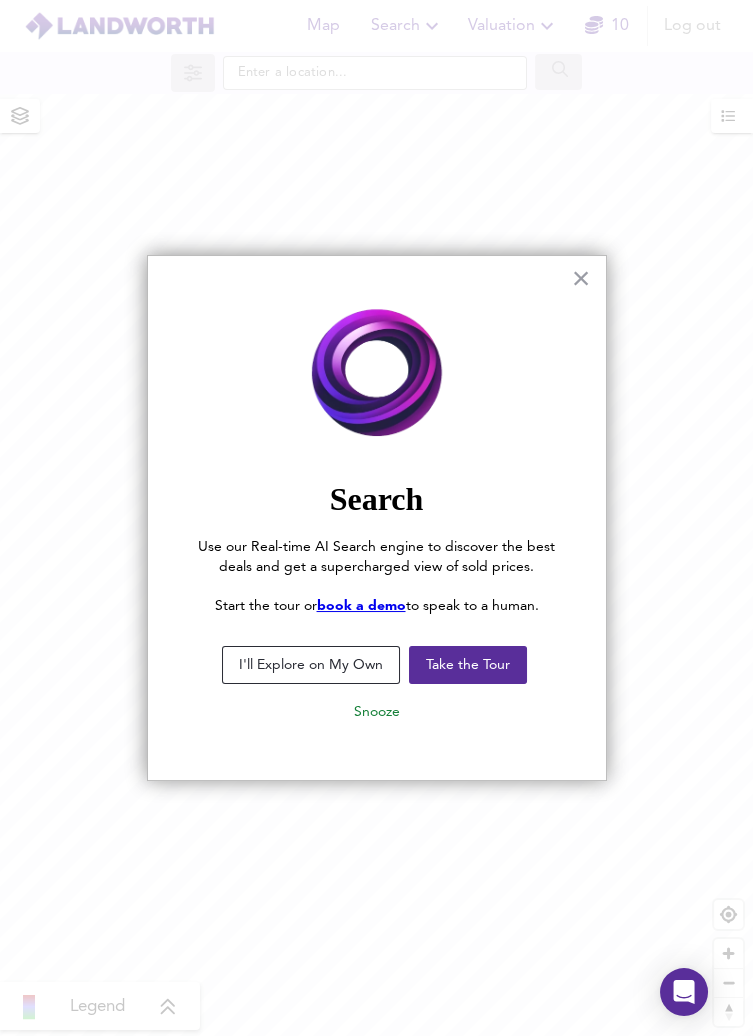 click on "I'll Explore on My Own" at bounding box center [311, 665] 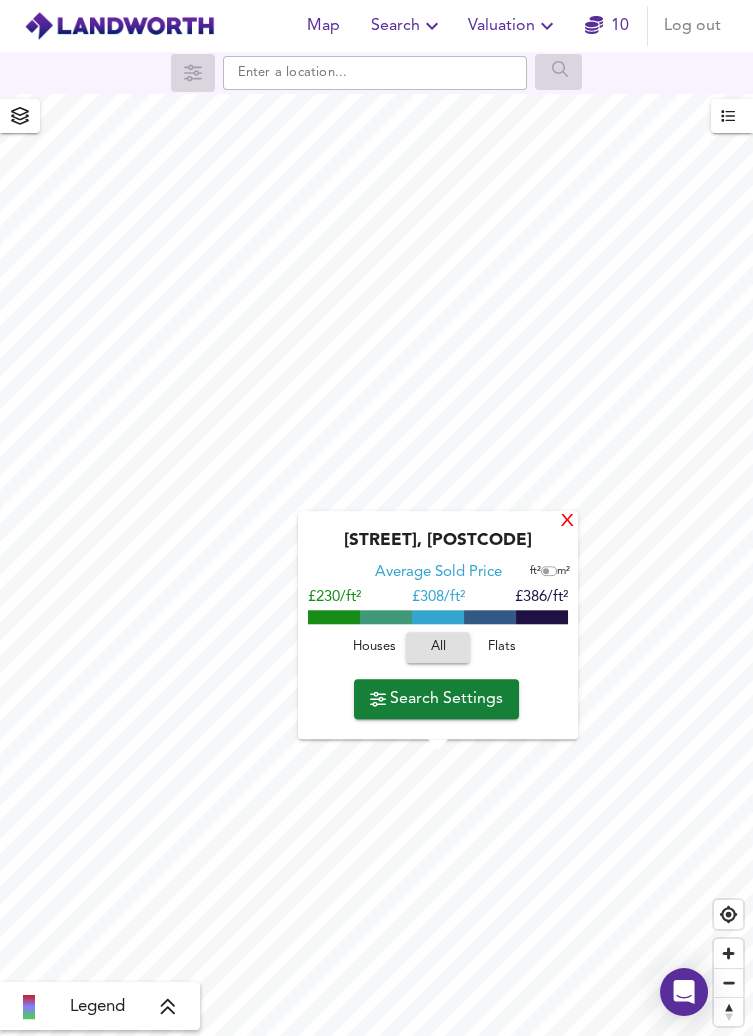 click on "X" at bounding box center (567, 522) 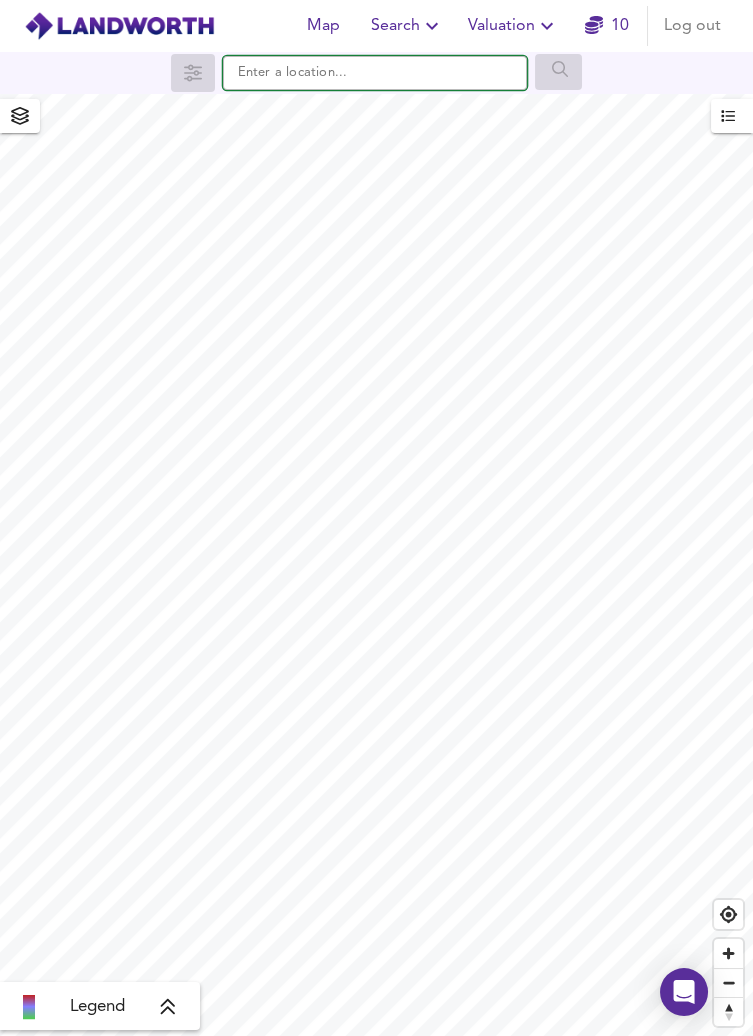click at bounding box center (375, 73) 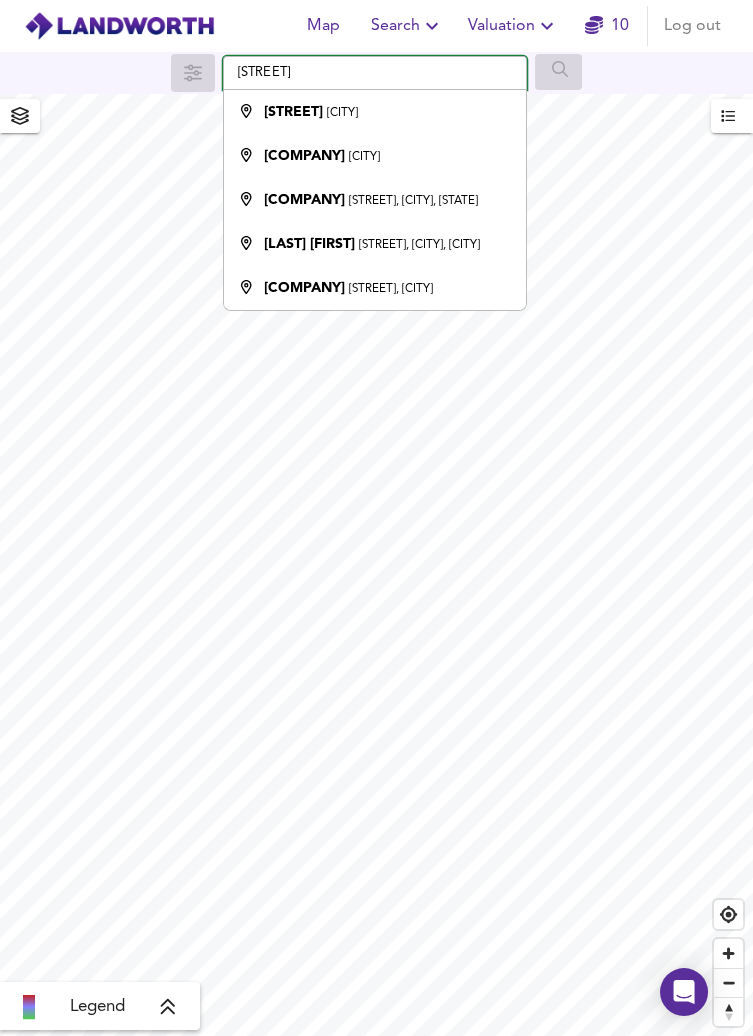 type on "Muxw" 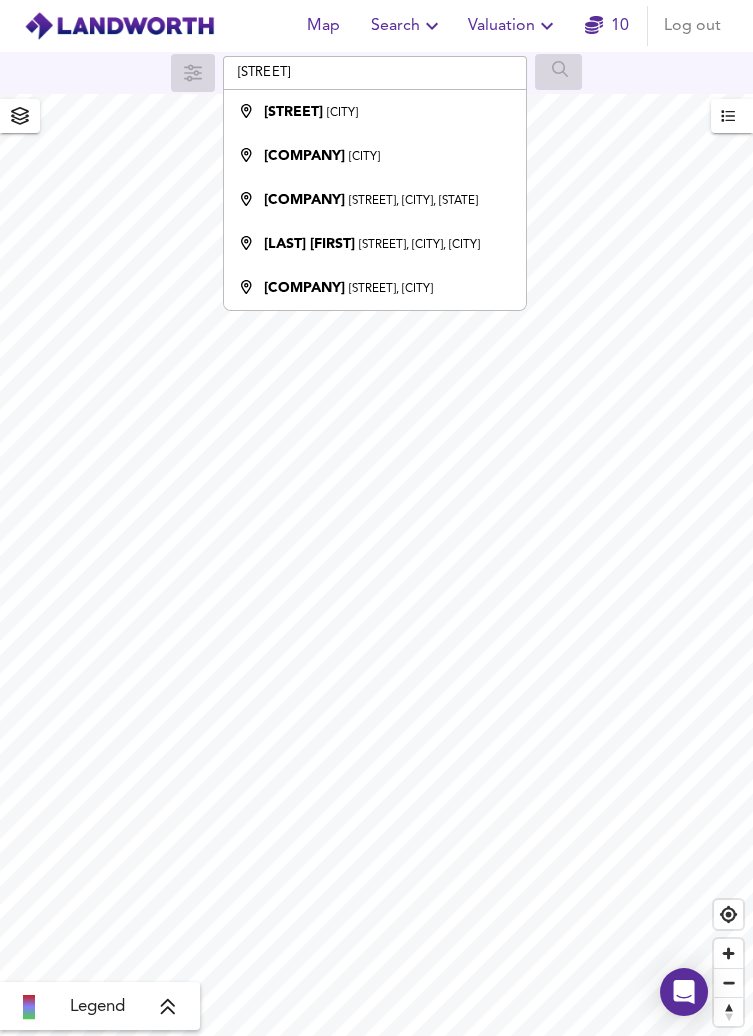 click on "Muxworthy Lane   Barnstaple" at bounding box center [375, 112] 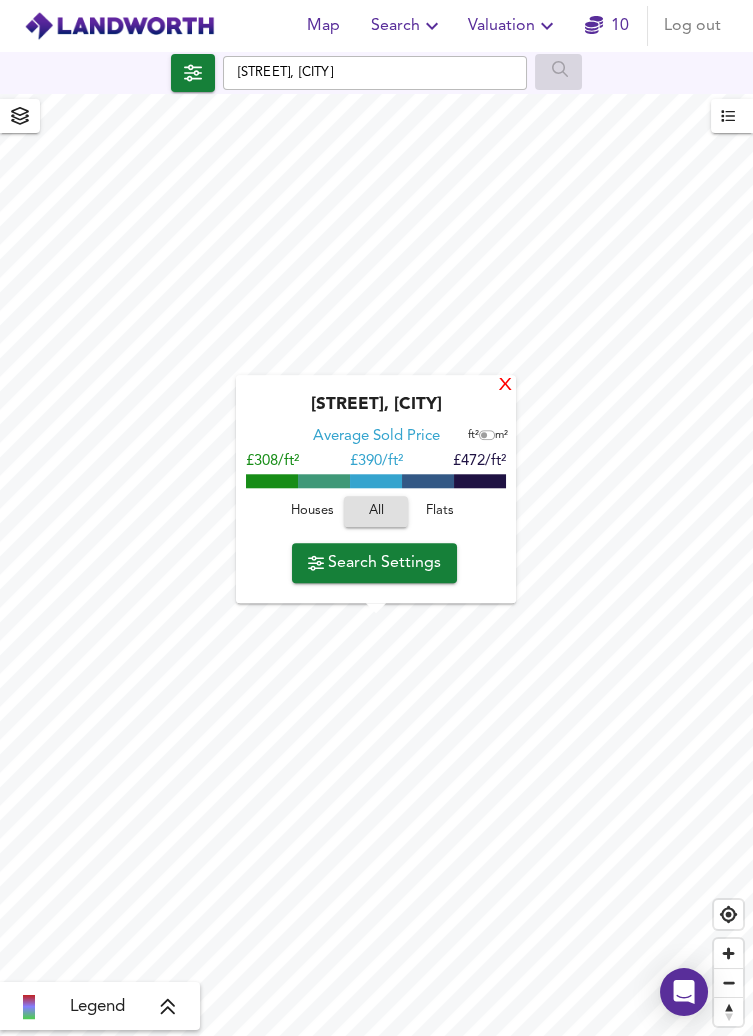 click on "X" at bounding box center [505, 386] 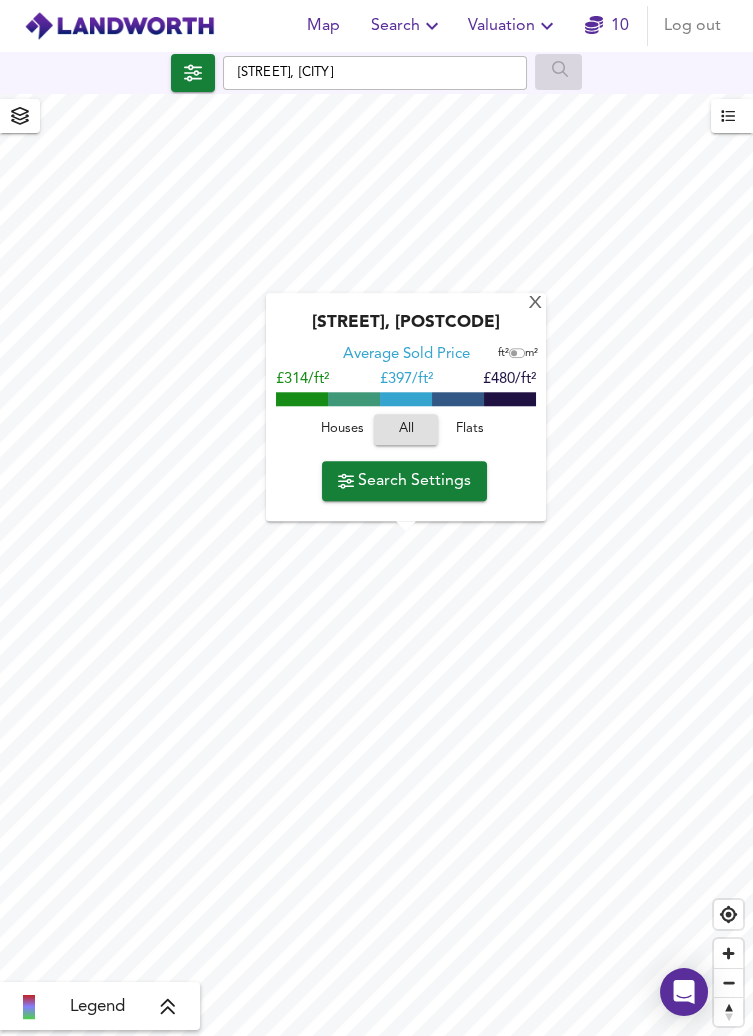 click on "All" at bounding box center [406, 429] 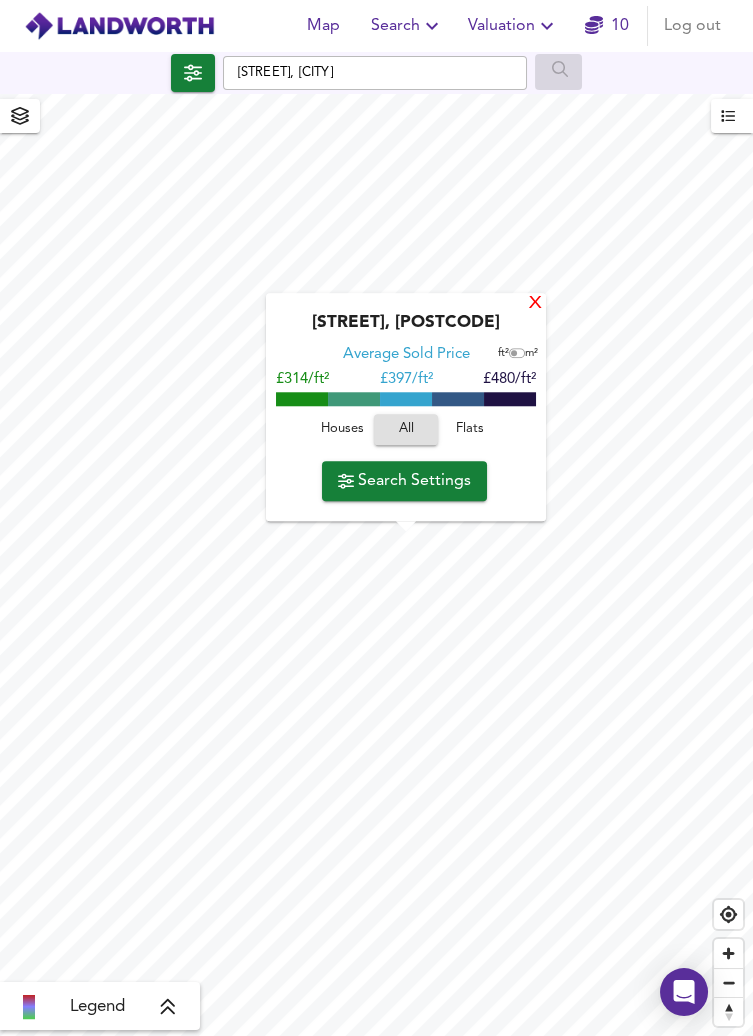 click on "X" at bounding box center [535, 304] 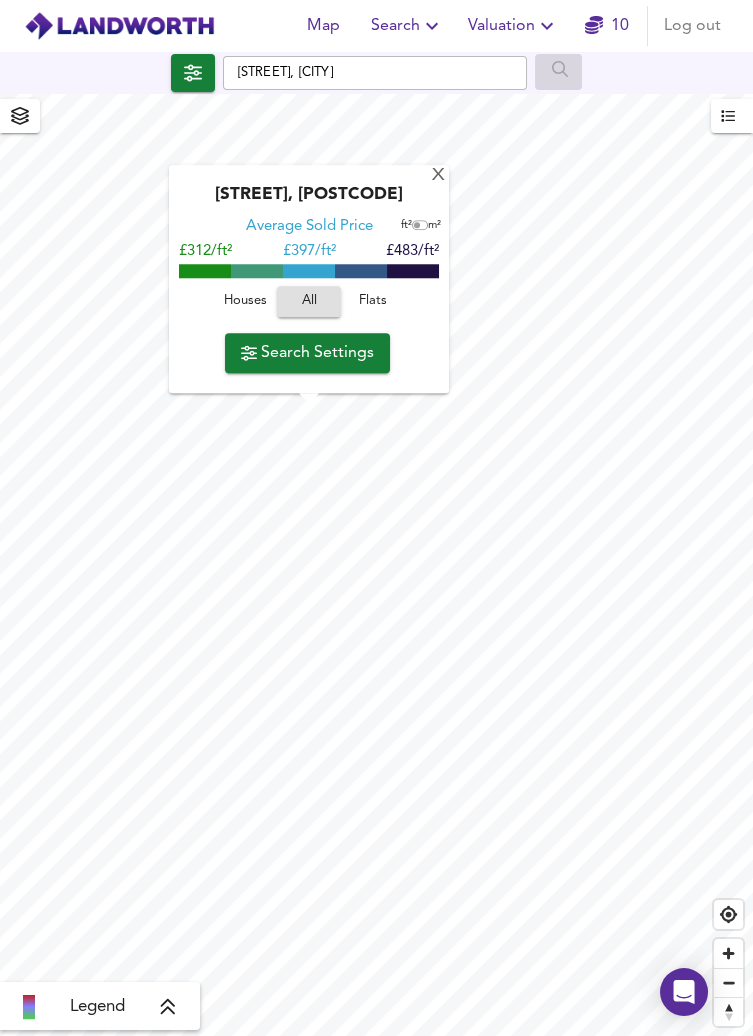 click at bounding box center (728, 116) 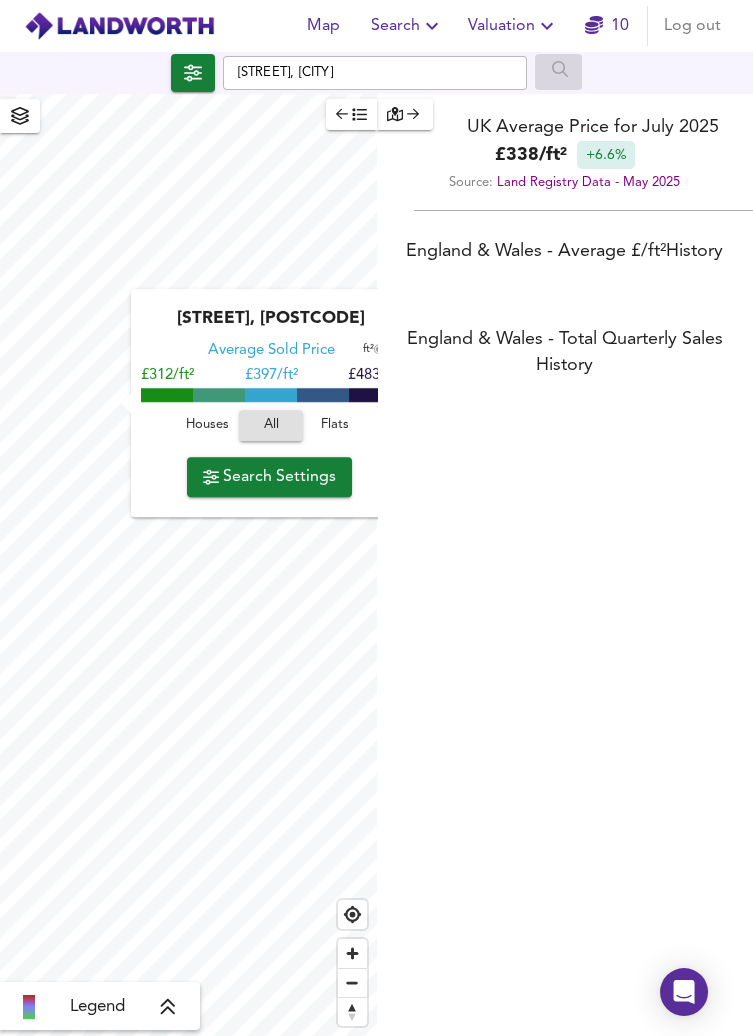 scroll, scrollTop: 998963, scrollLeft: 999247, axis: both 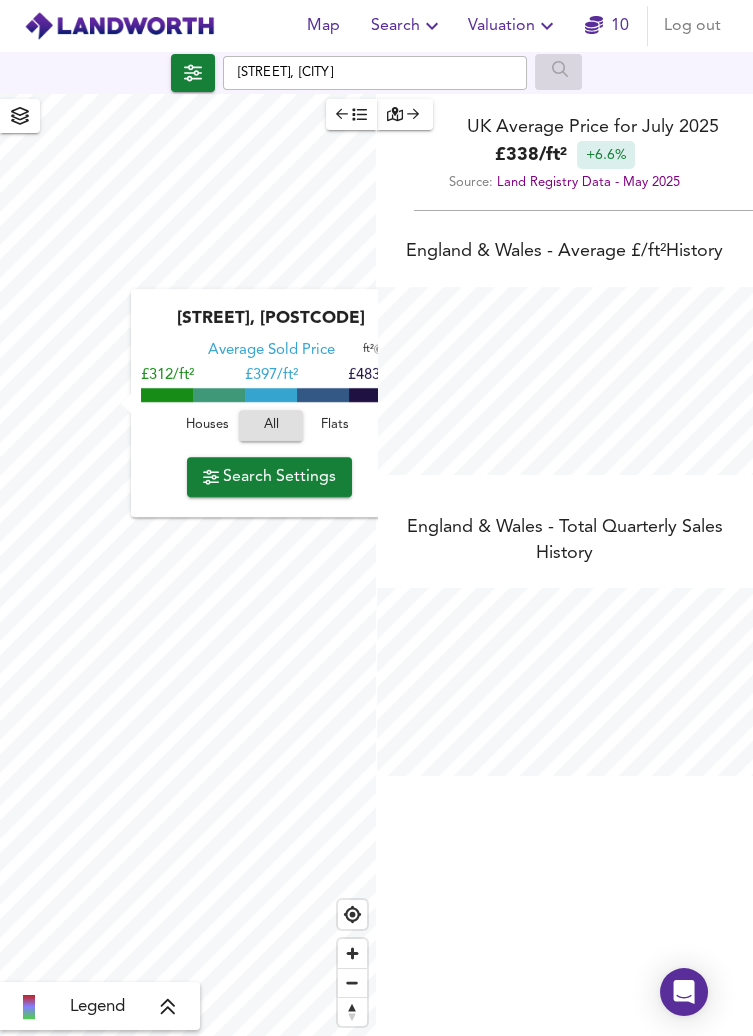 click at bounding box center [395, 114] 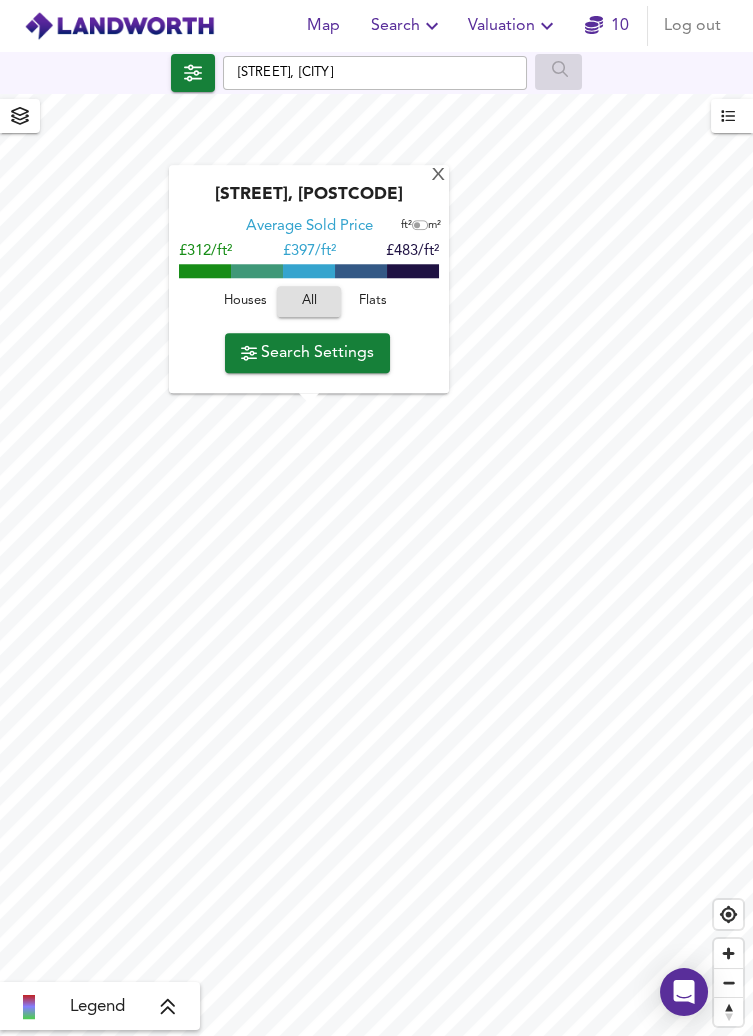 click at bounding box center [728, 116] 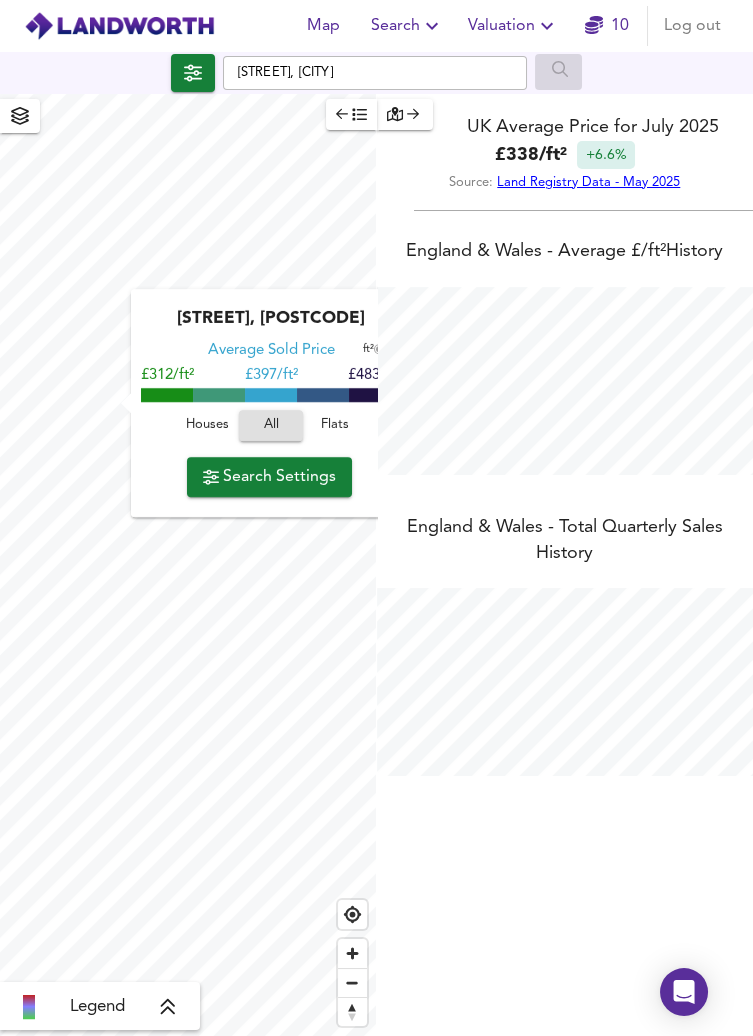 click on "Land Registry Data - May 2025" at bounding box center [588, 182] 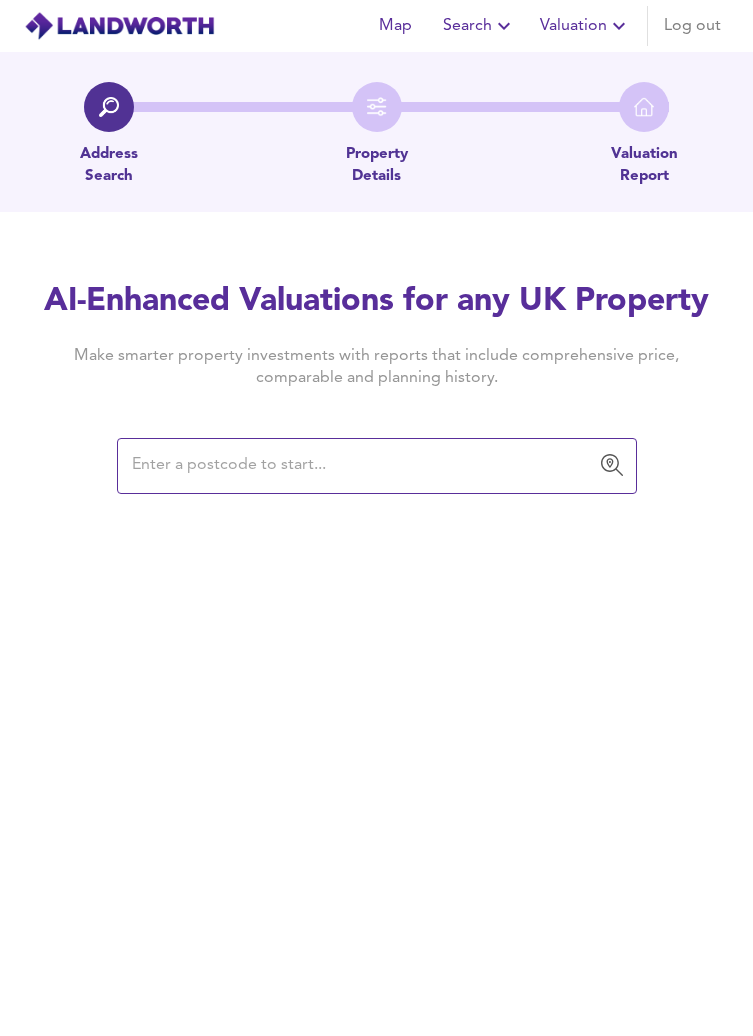 scroll, scrollTop: 22, scrollLeft: 0, axis: vertical 